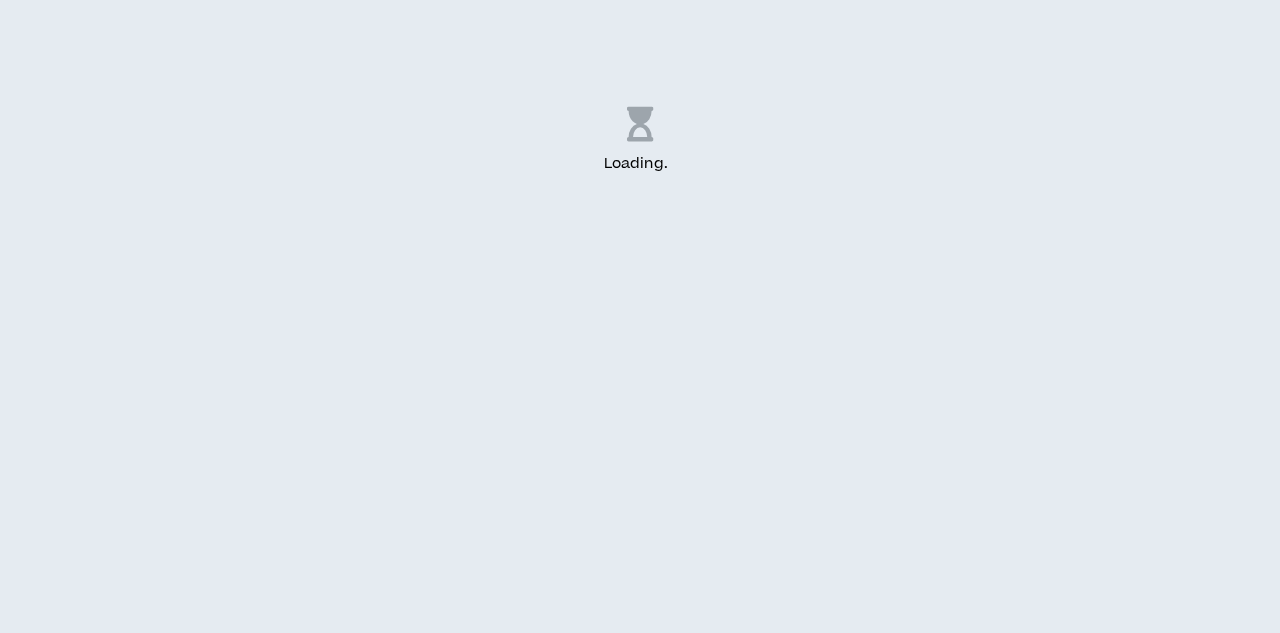 scroll, scrollTop: 0, scrollLeft: 0, axis: both 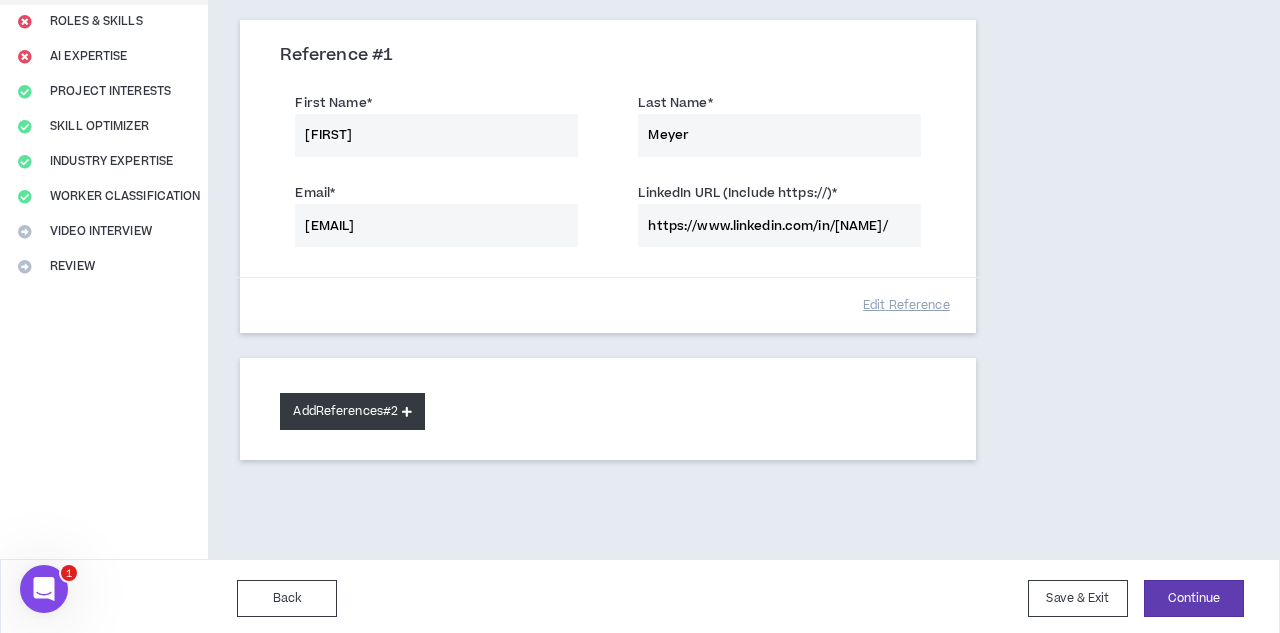 click at bounding box center [407, 411] 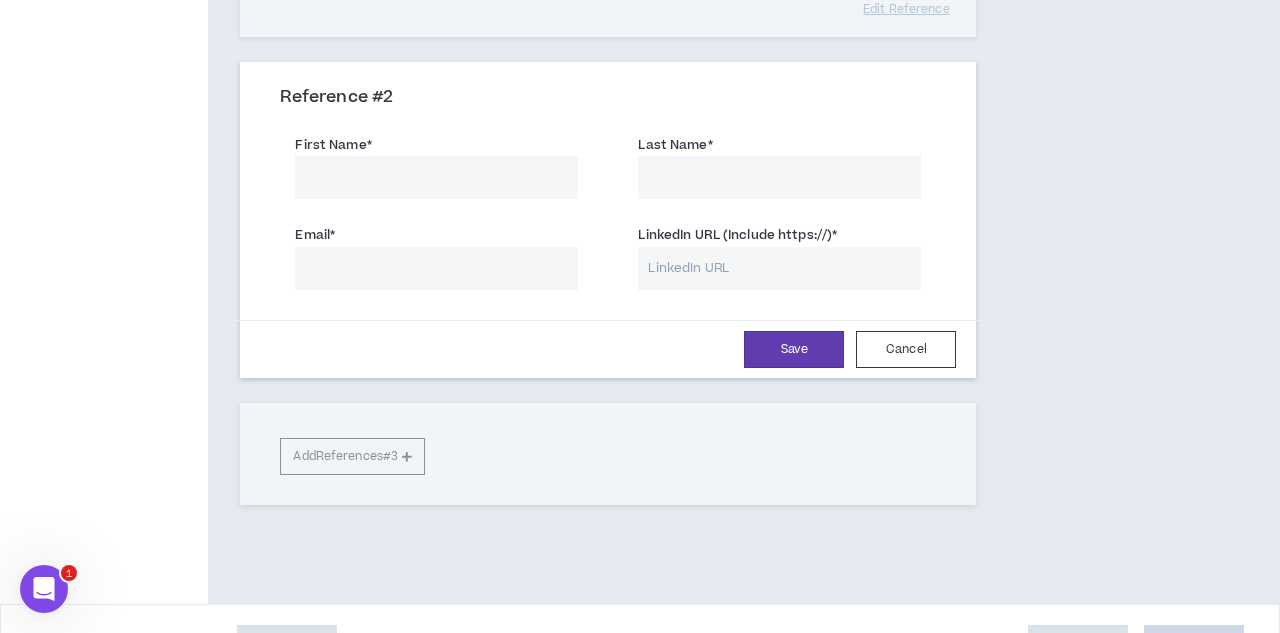 scroll, scrollTop: 506, scrollLeft: 0, axis: vertical 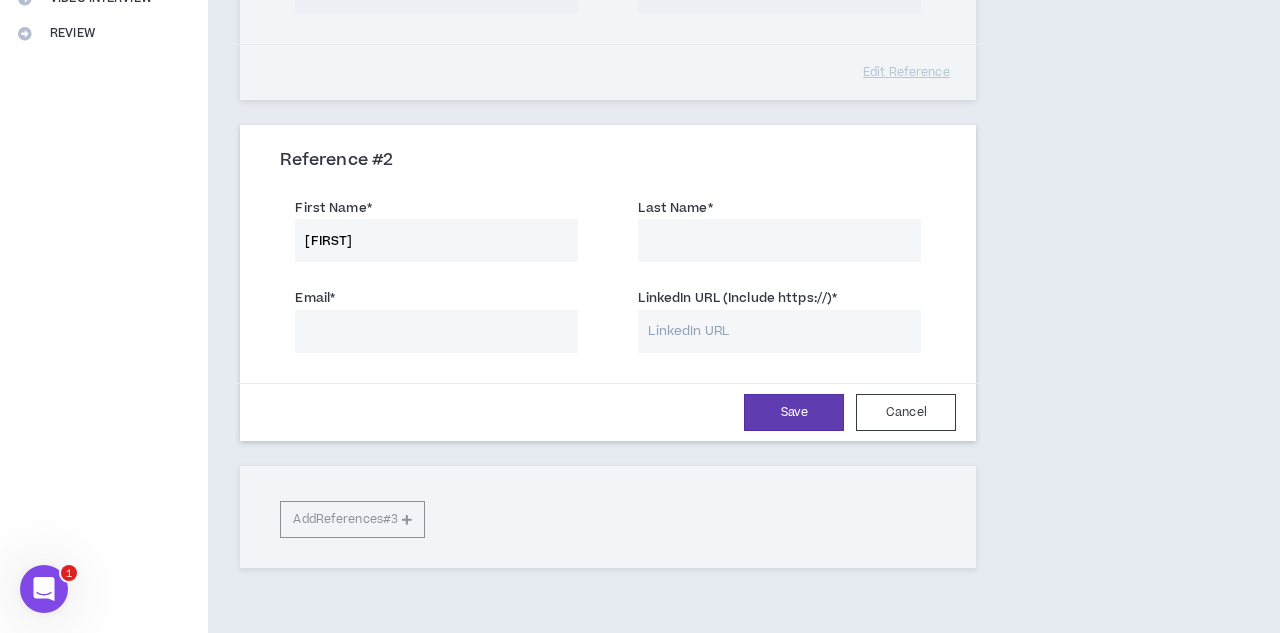 type on "[FIRST]" 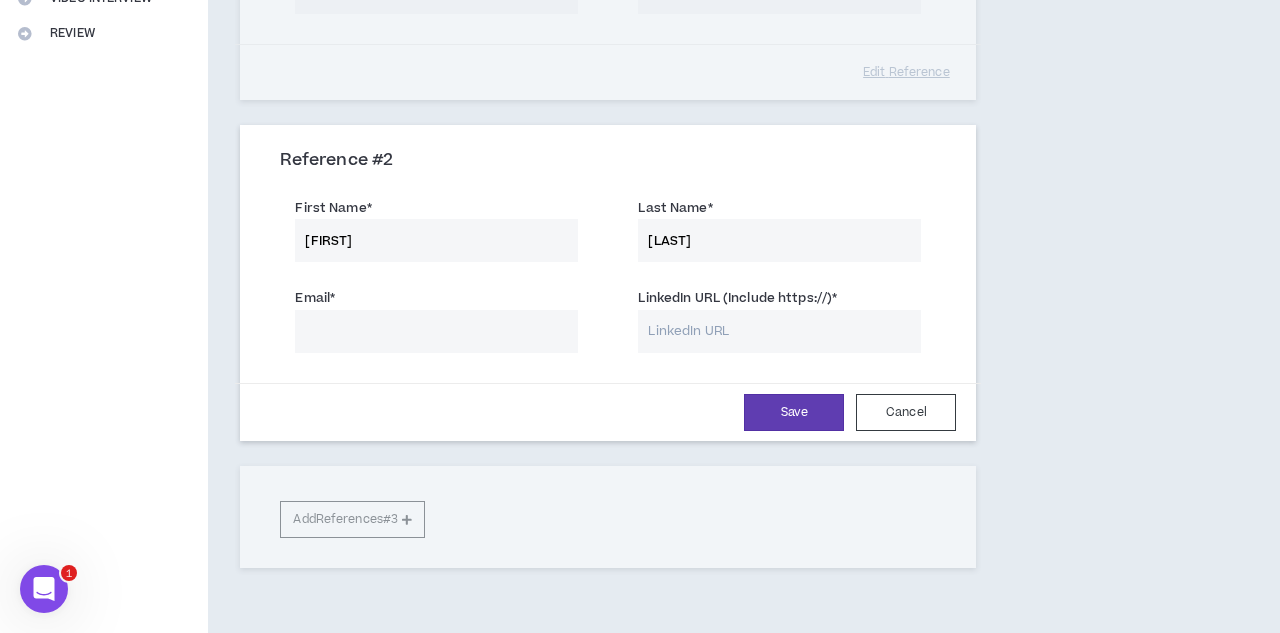 type on "[LAST]" 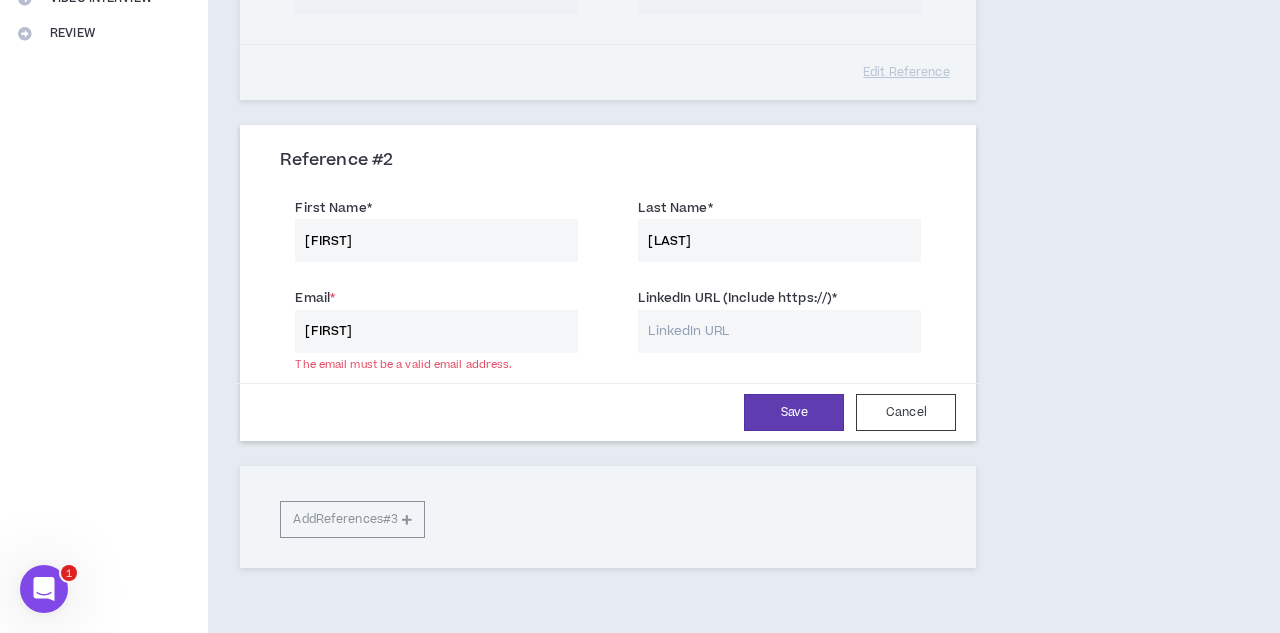 type on "[FIRST]" 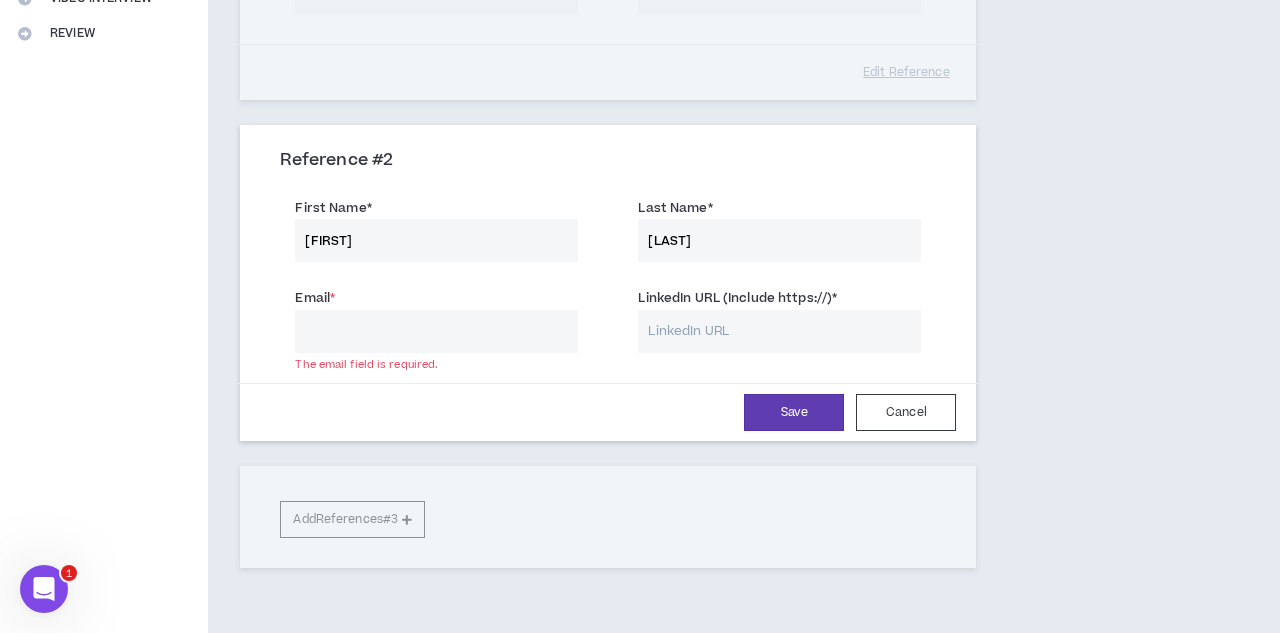 paste on "[EMAIL]" 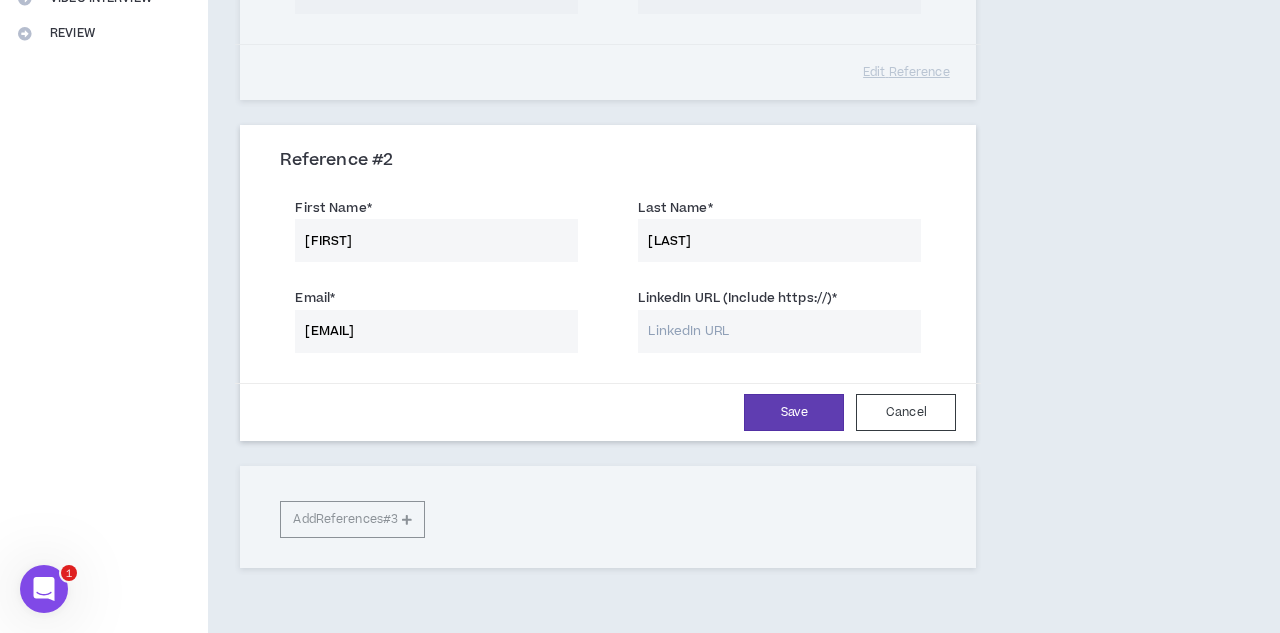 type on "[EMAIL]" 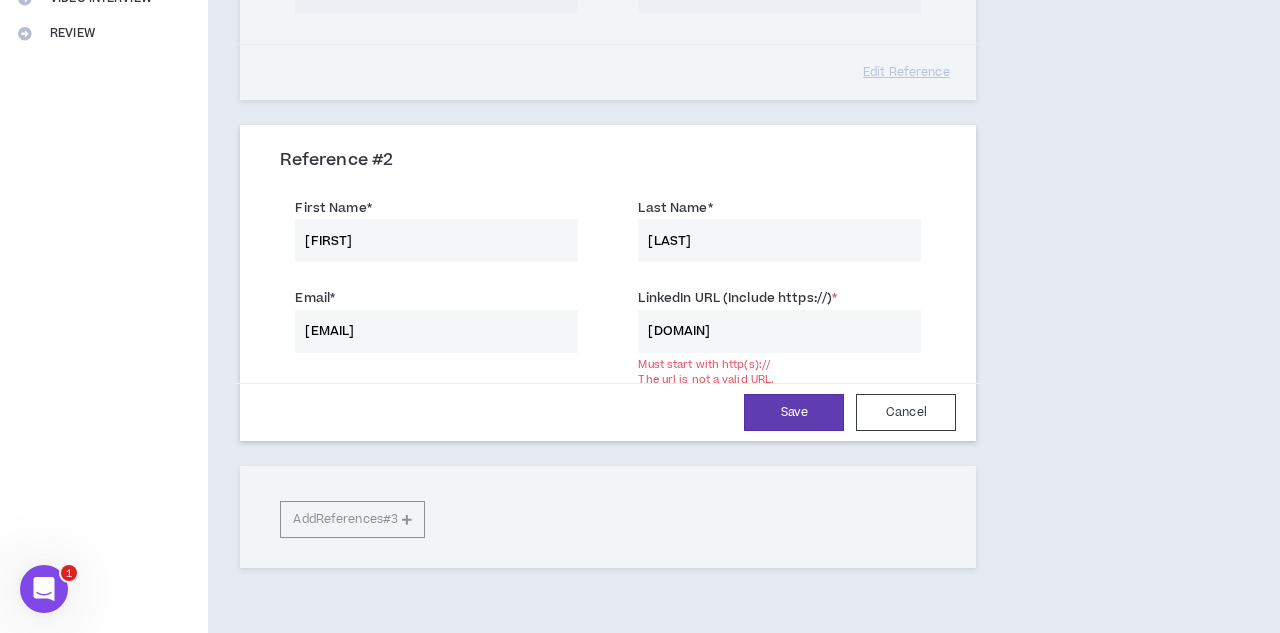type on "[DOMAIN]" 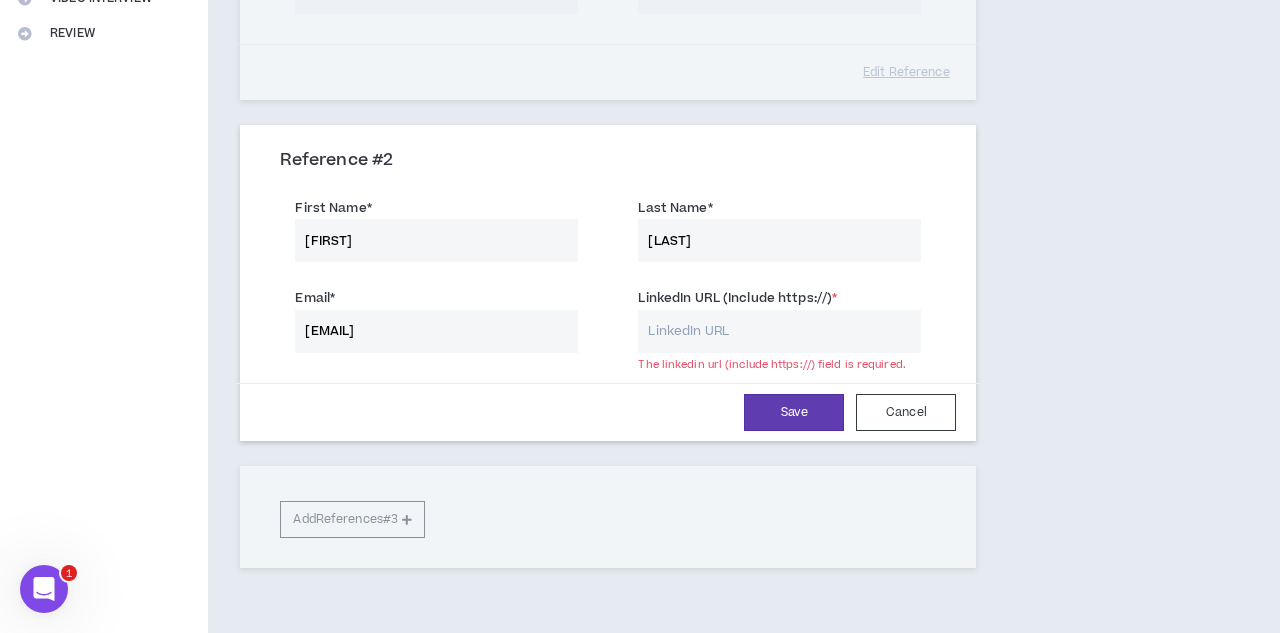 click 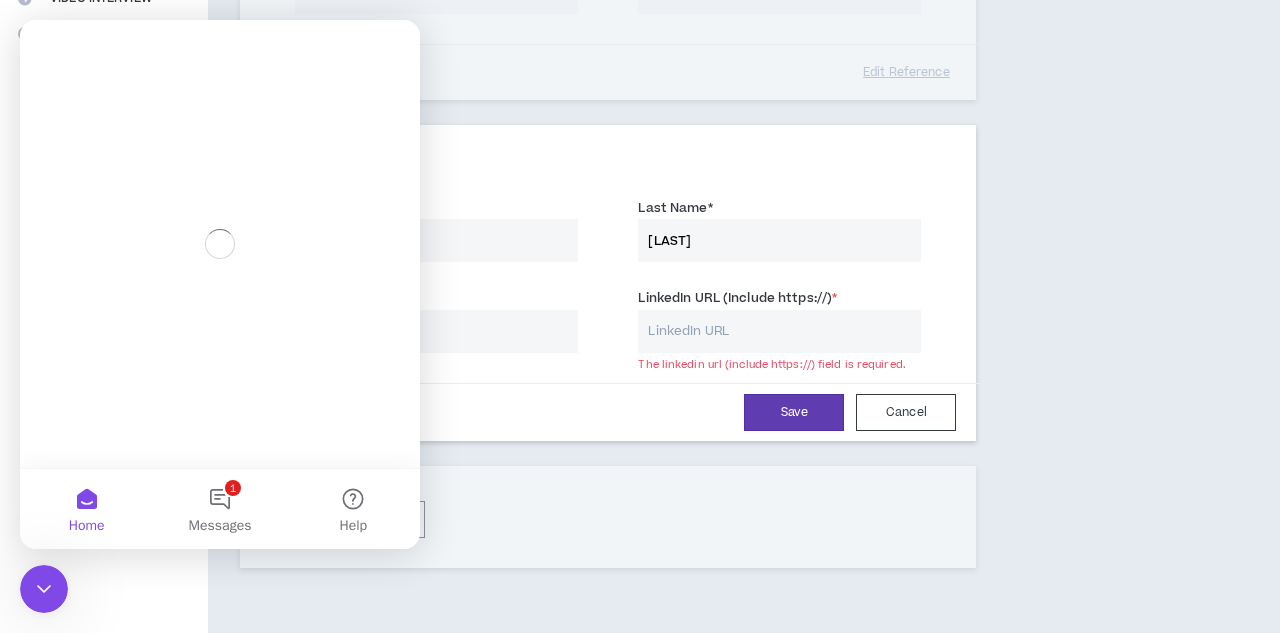 scroll, scrollTop: 0, scrollLeft: 0, axis: both 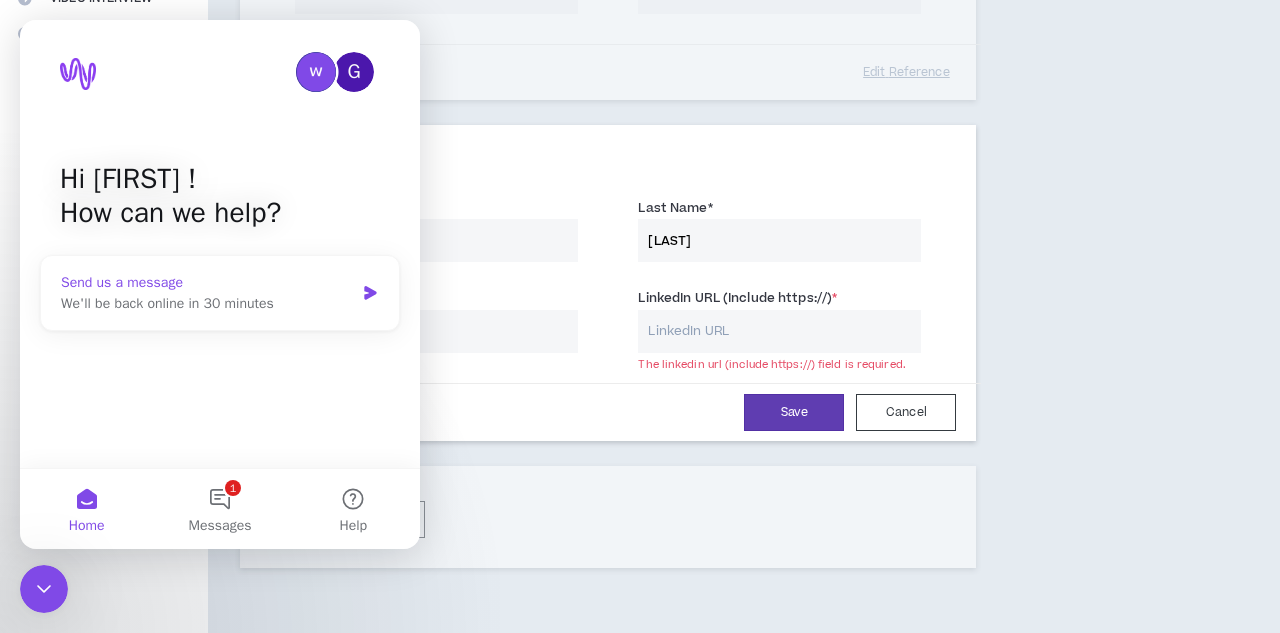 click 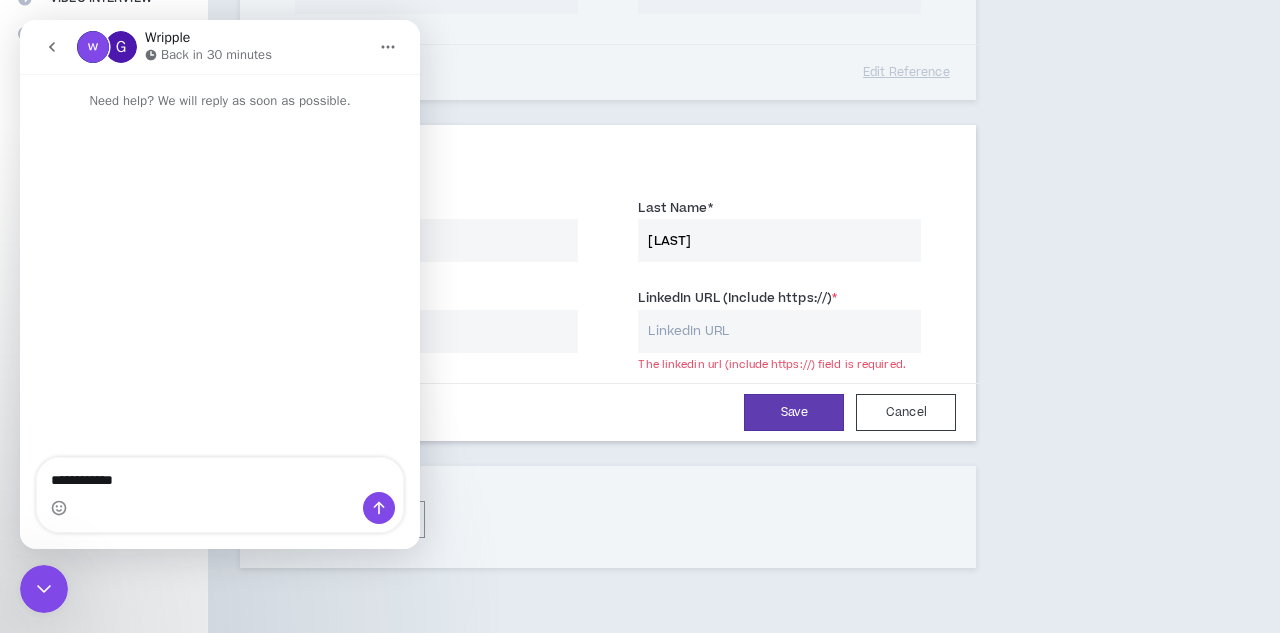 type on "**********" 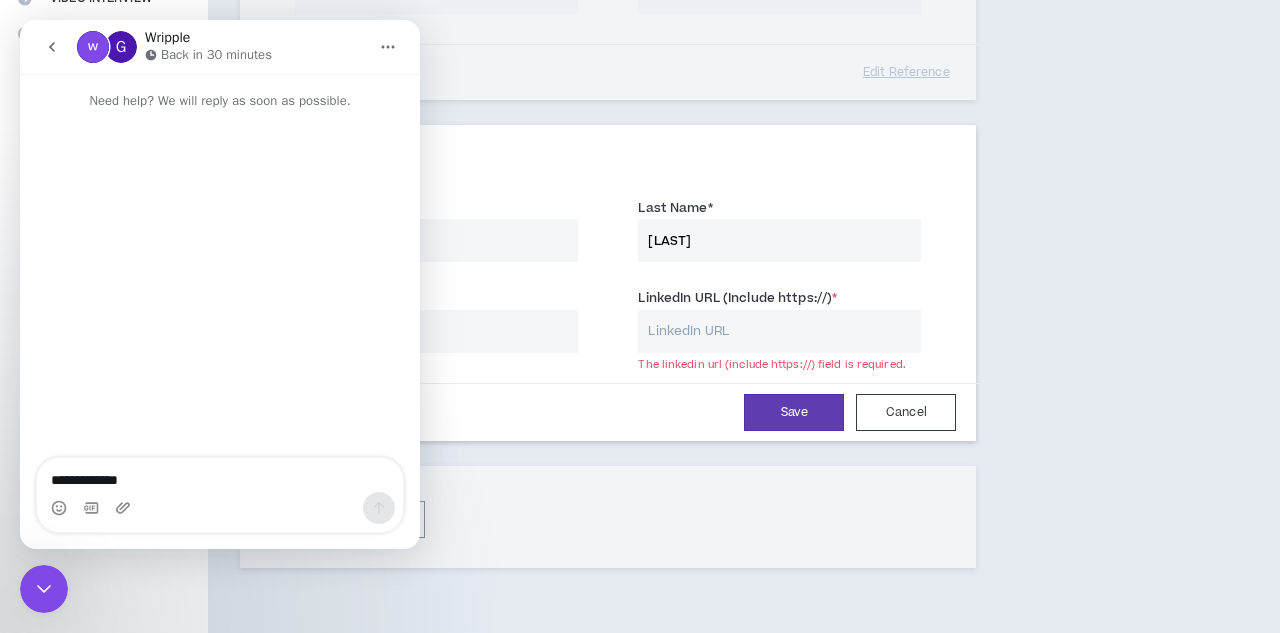 type 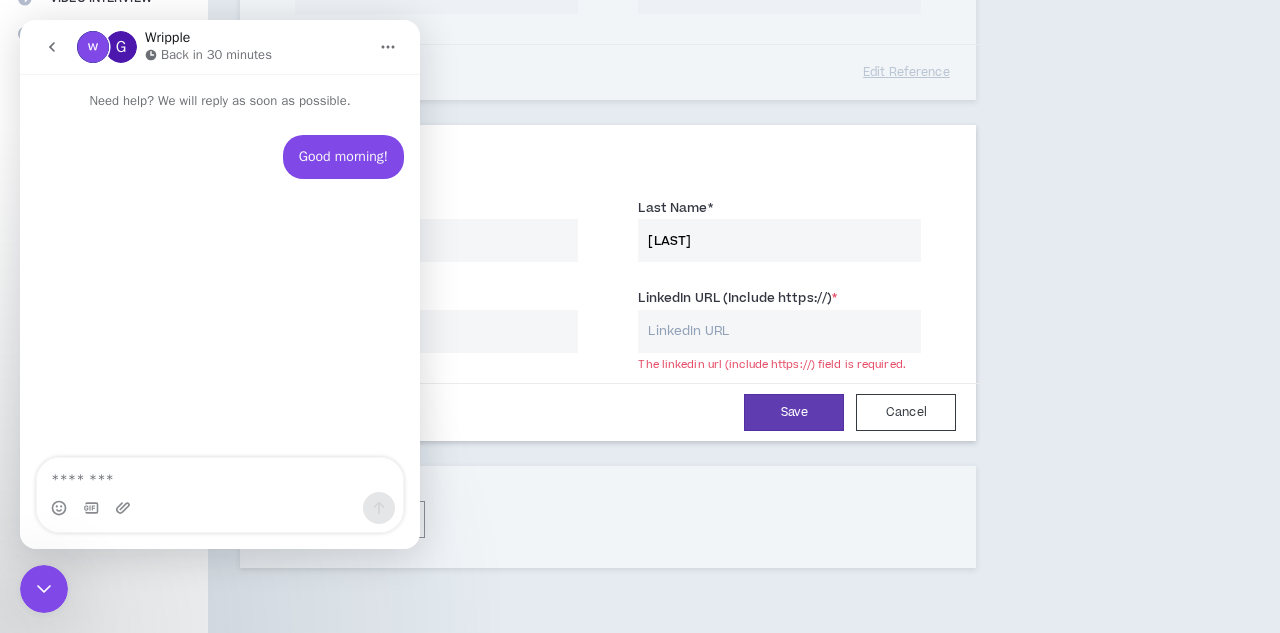 scroll, scrollTop: 350, scrollLeft: 0, axis: vertical 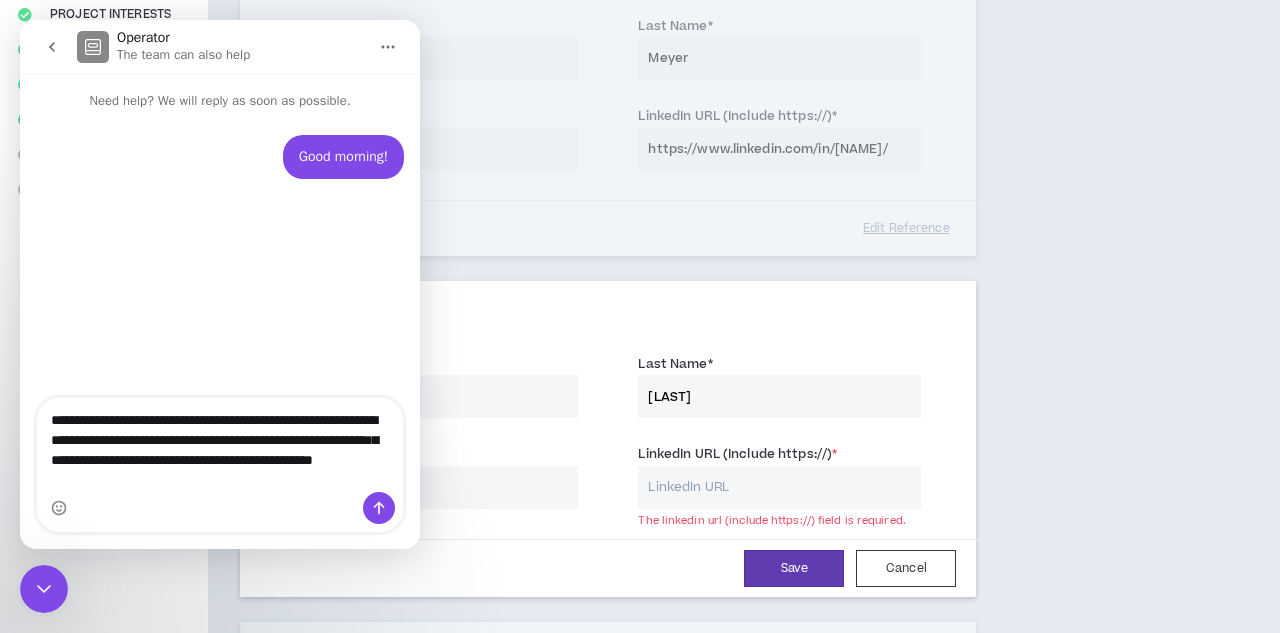 click on "**********" at bounding box center (220, 445) 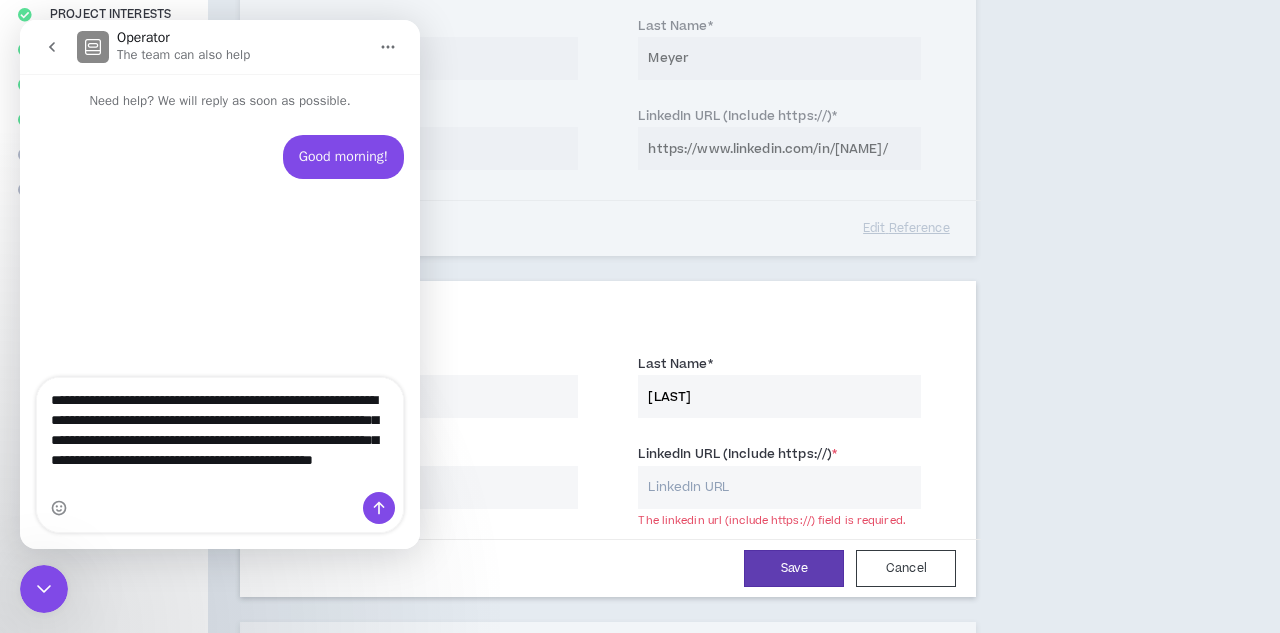 type on "**********" 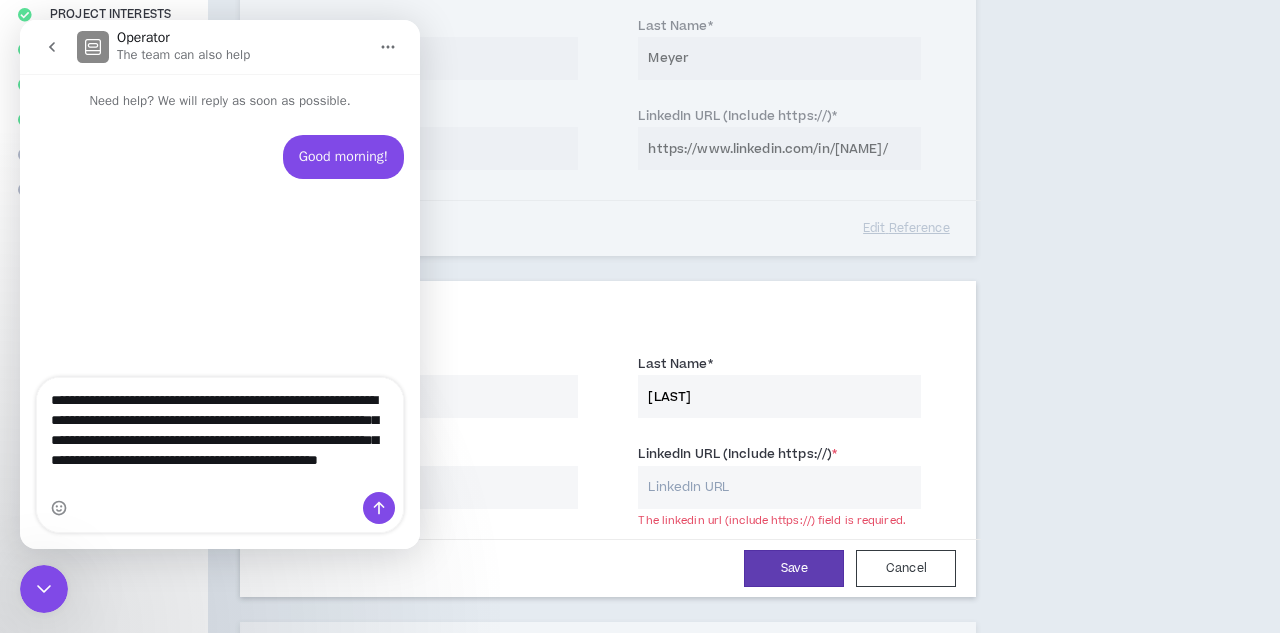 type 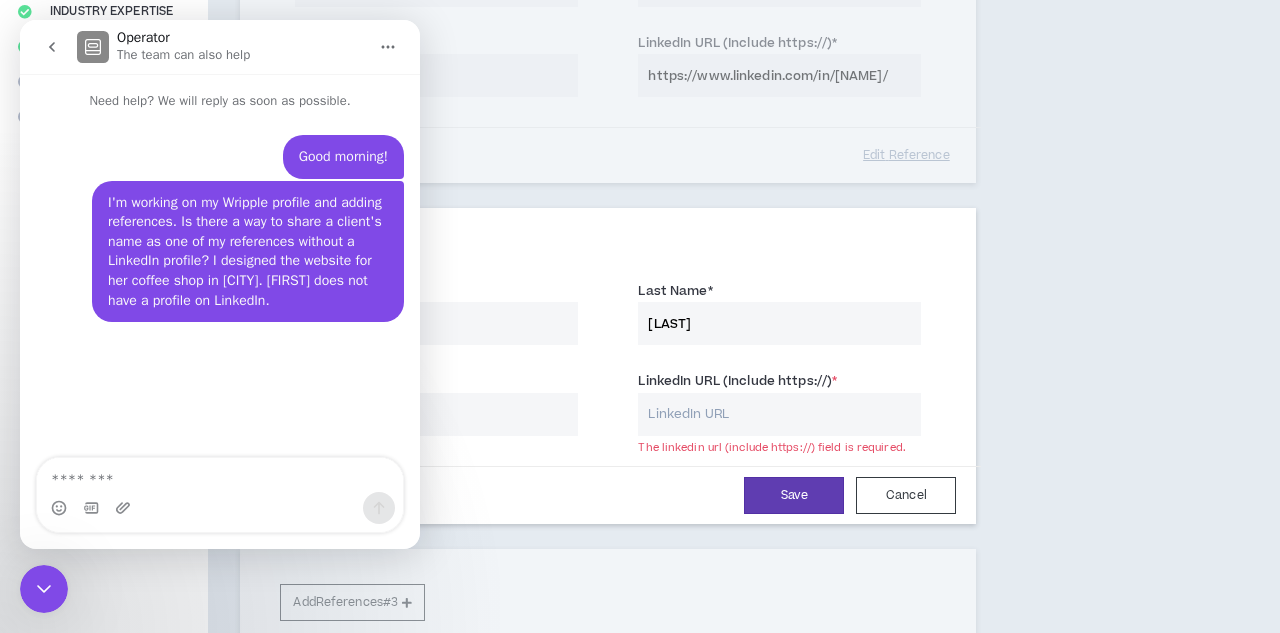 scroll, scrollTop: 429, scrollLeft: 0, axis: vertical 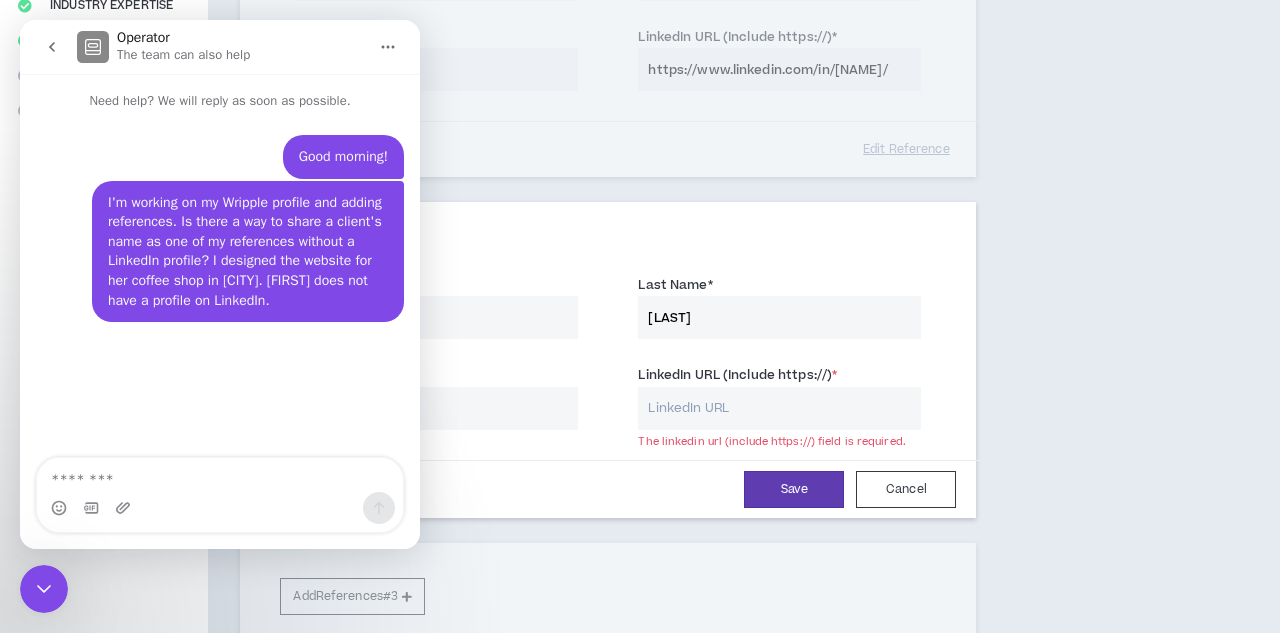 click on "References At least 2 submitted references are required. Please provide two references below from former clients or supervisors who can recommend your work. These references will not be contacted until you are in an interview process with a client and they ask to see them. At that point, our system will email your references and ask them to quickly confirm their recommendation based upon prior work. Reference # 1 First Name  * [FIRST] Last Name  * [LAST] Email  * [EMAIL] LinkedIn URL (Include https://)  * [URL] Edit   Reference Reference # 2 First Name  * [FIRST] Last Name  * [LAST] Email  * [EMAIL] LinkedIn URL (Include https://)  * The linkedin url (include https://) field is required. Save Cancel Add  References  #3" at bounding box center [688, 202] 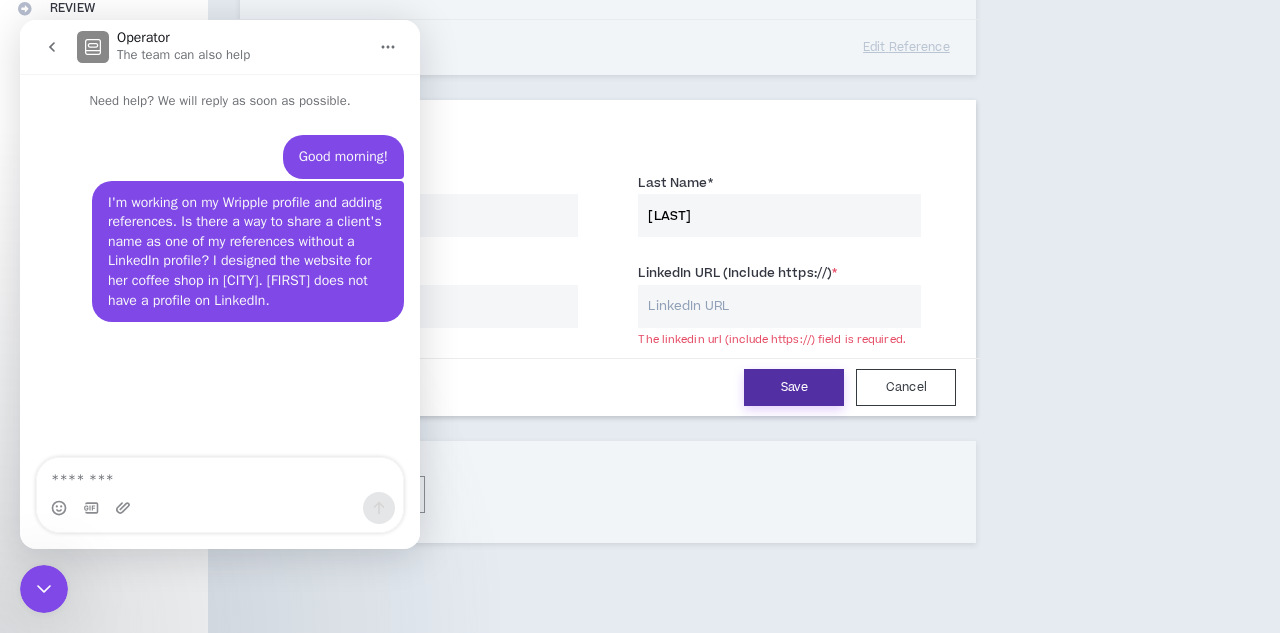 click on "Save" at bounding box center (794, 387) 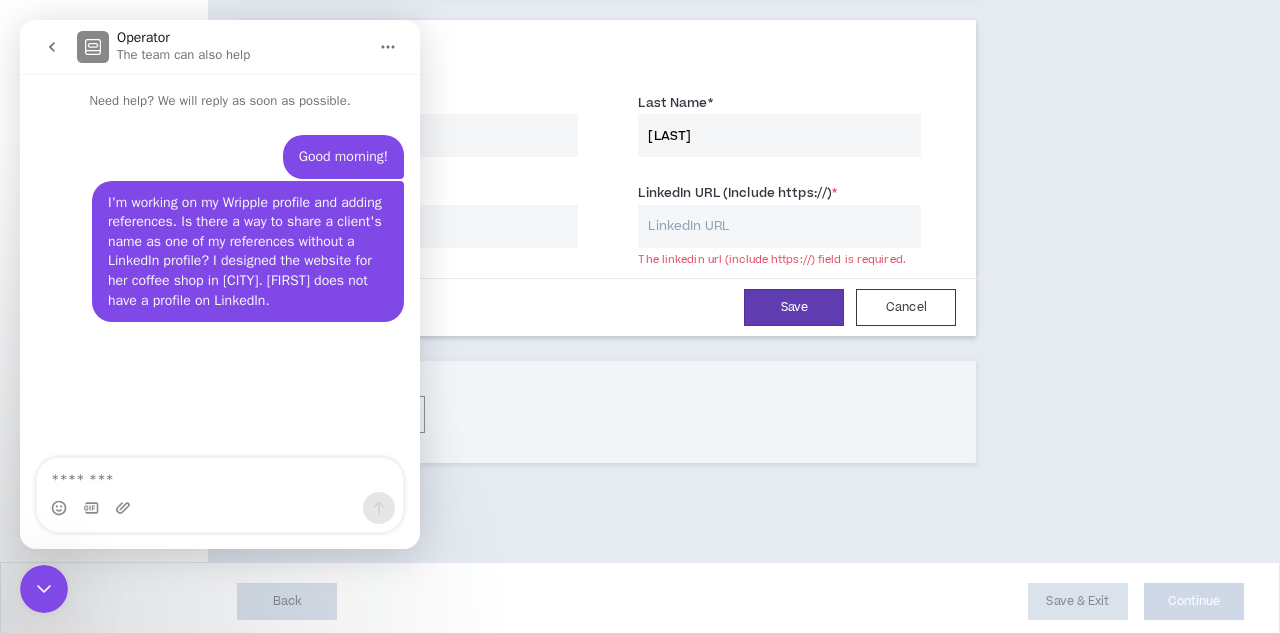 scroll, scrollTop: 612, scrollLeft: 0, axis: vertical 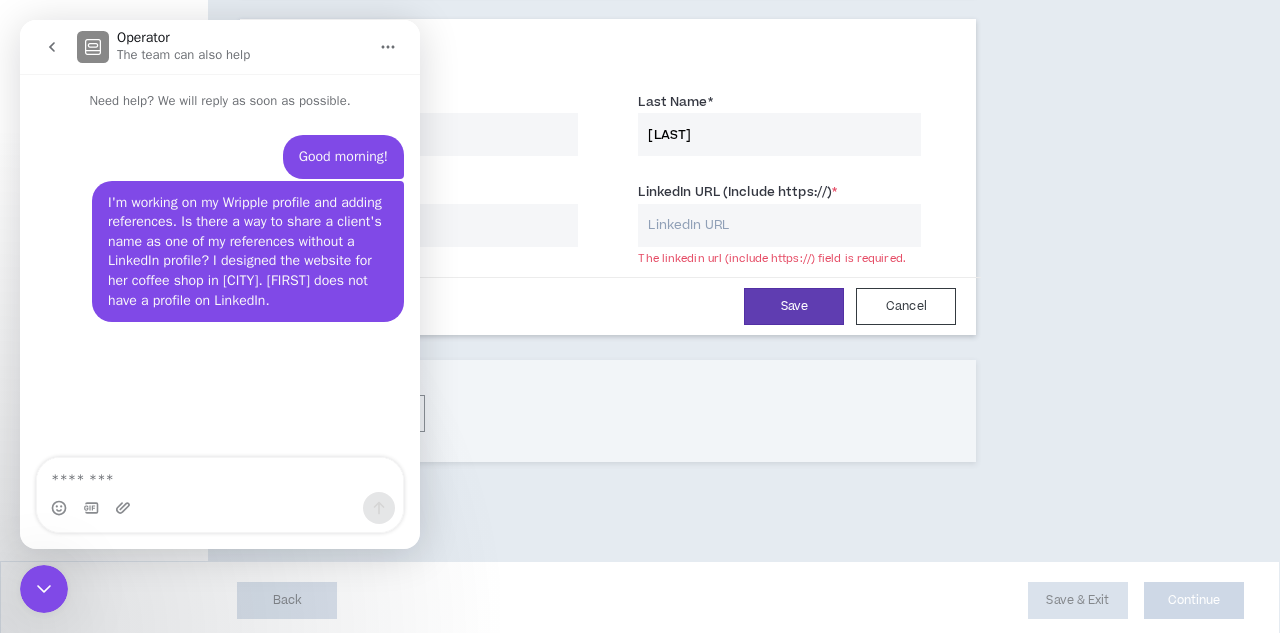 click on "References At least 2 submitted references are required. Please provide two references below from former clients or supervisors who can recommend your work. These references will not be contacted until you are in an interview process with a client and they ask to see them. At that point, our system will email your references and ask them to quickly confirm their recommendation based upon prior work. Reference # 1 First Name  * [FIRST] Last Name  * [LAST] Email  * [EMAIL] LinkedIn URL (Include https://)  * [URL] Edit   Reference Reference # 2 First Name  * [FIRST] Last Name  * [LAST] Email  * [EMAIL] LinkedIn URL (Include https://)  * The linkedin url (include https://) field is required. Save Cancel Add  References  #3" at bounding box center [688, 19] 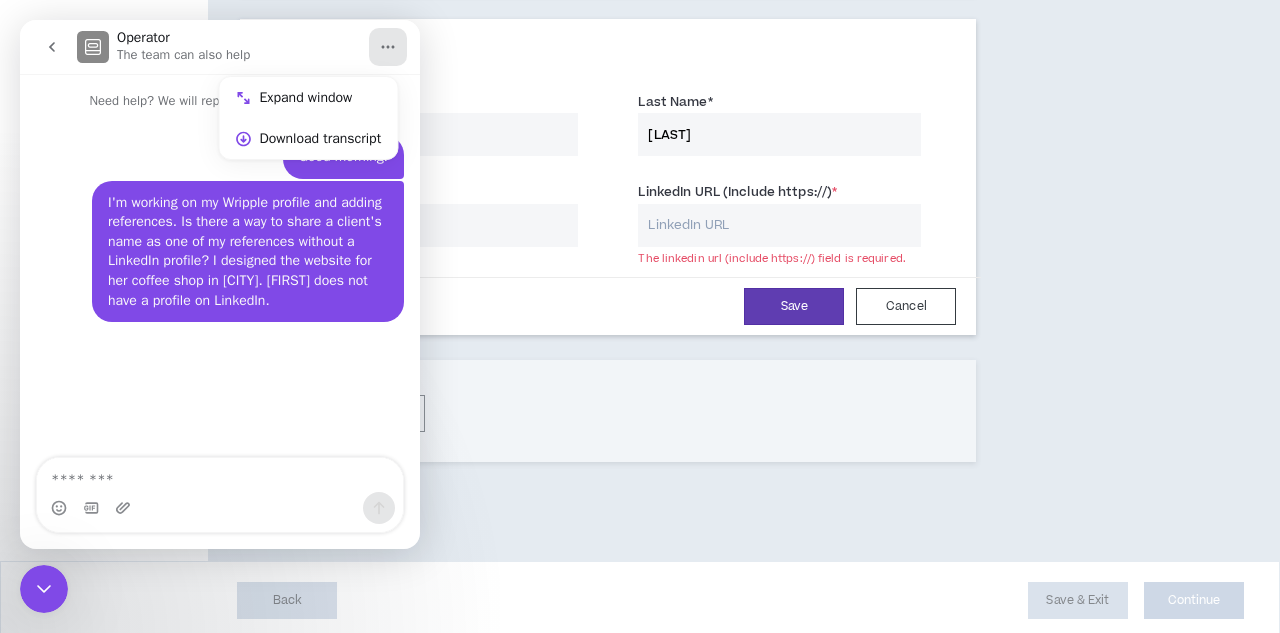 click on "Reference # 1 First Name  * [FIRST] Last Name  * [LAST] Email  * [EMAIL] LinkedIn URL (Include https://)  * [URL] Edit   Reference Reference # 2 First Name  * [FIRST] Last Name  * [LAST] Email  * [EMAIL] LinkedIn URL (Include https://)  * The linkedin url (include https://) field is required. Save Cancel Add  References  #3" at bounding box center [608, 71] 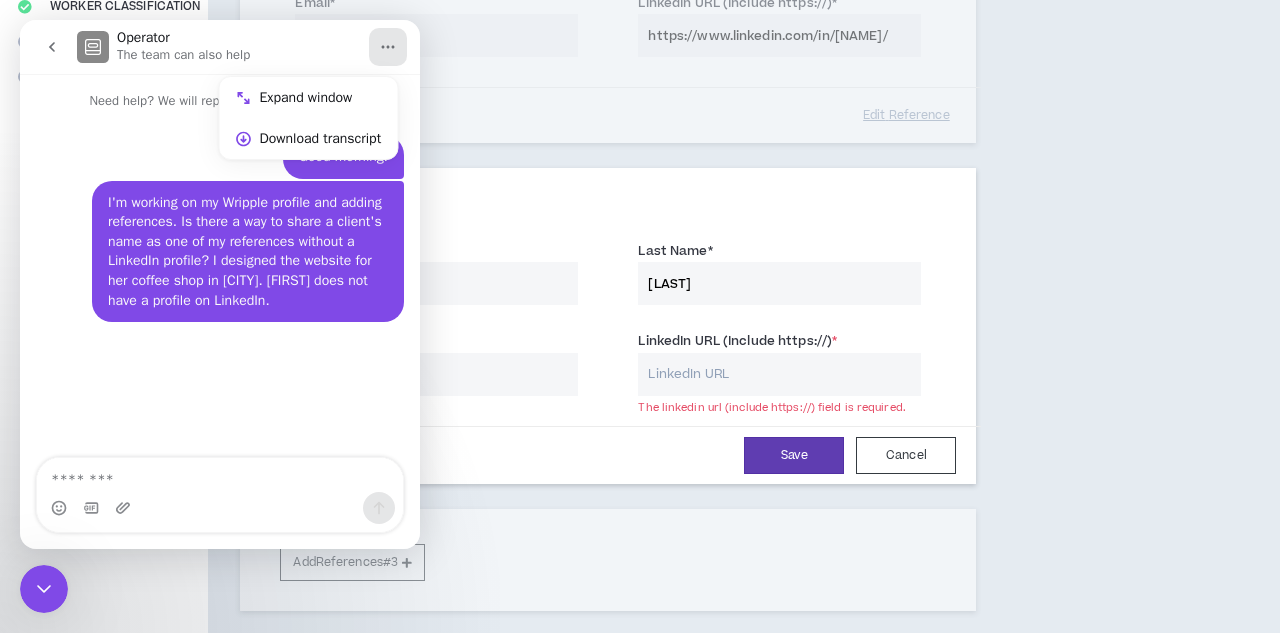 scroll, scrollTop: 456, scrollLeft: 0, axis: vertical 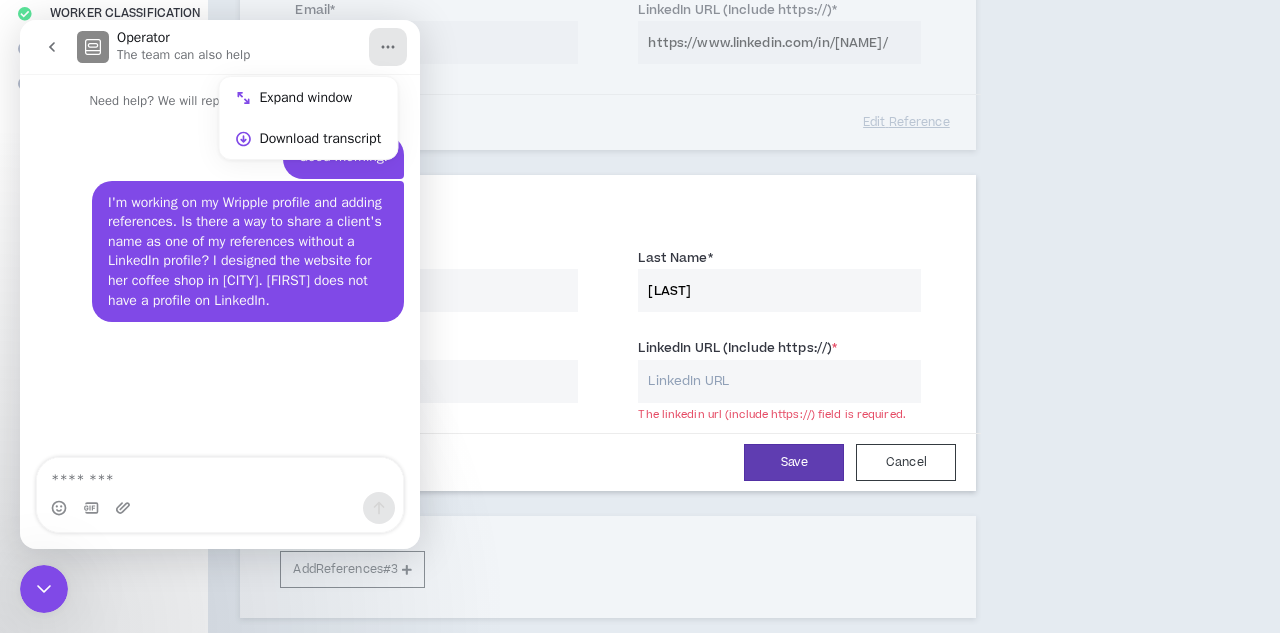 click on "Reference # 1 First Name  * [FIRST] Last Name  * [LAST] Email  * [EMAIL] LinkedIn URL (Include https://)  * [URL] Edit   Reference Reference # 2 First Name  * [FIRST] Last Name  * [LAST] Email  * [EMAIL] LinkedIn URL (Include https://)  * The linkedin url (include https://) field is required. Save Cancel Add  References  #3" at bounding box center [608, 227] 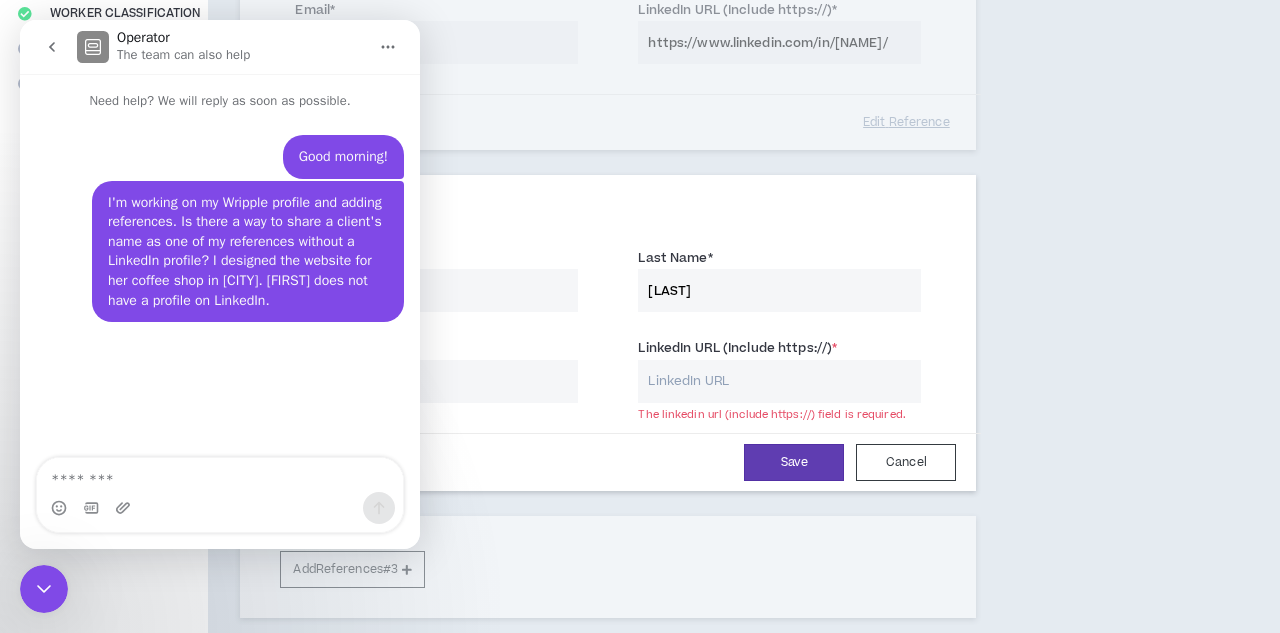 click 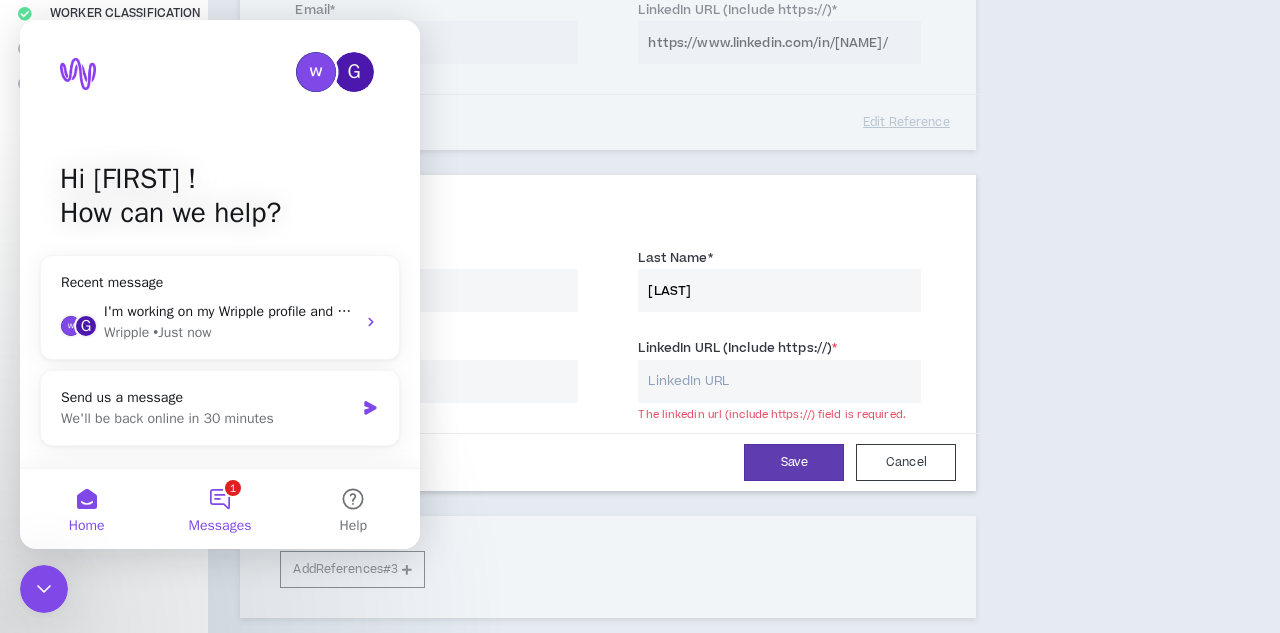 click on "1 Messages" at bounding box center [219, 509] 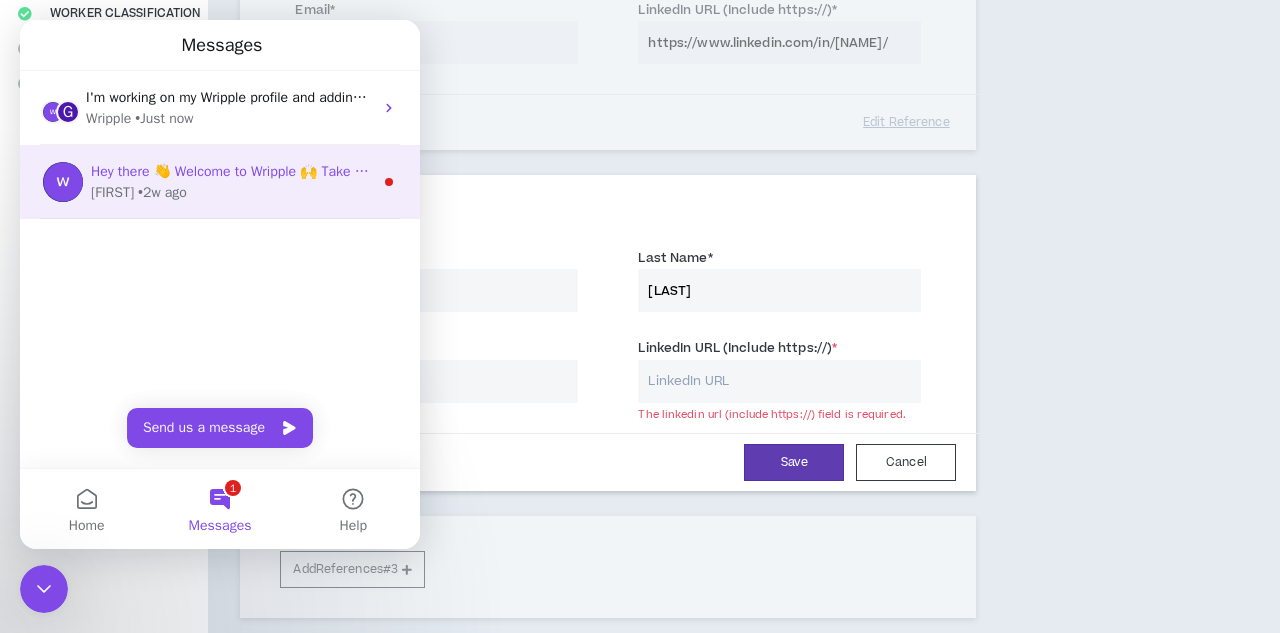 click on "[NAME] •  2w ago" at bounding box center (232, 192) 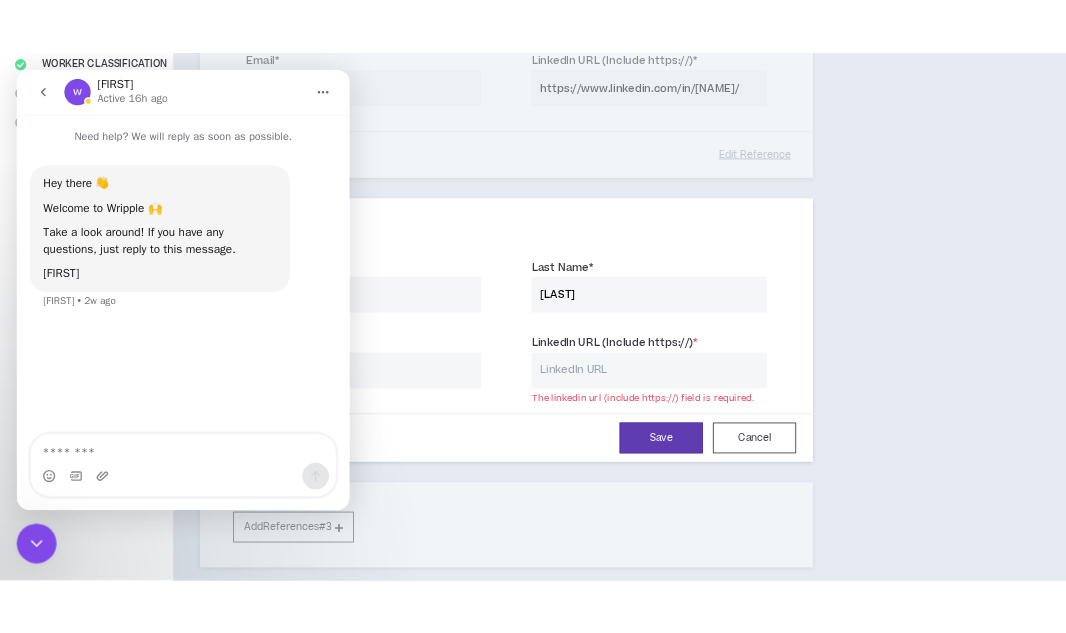 scroll, scrollTop: 300, scrollLeft: 0, axis: vertical 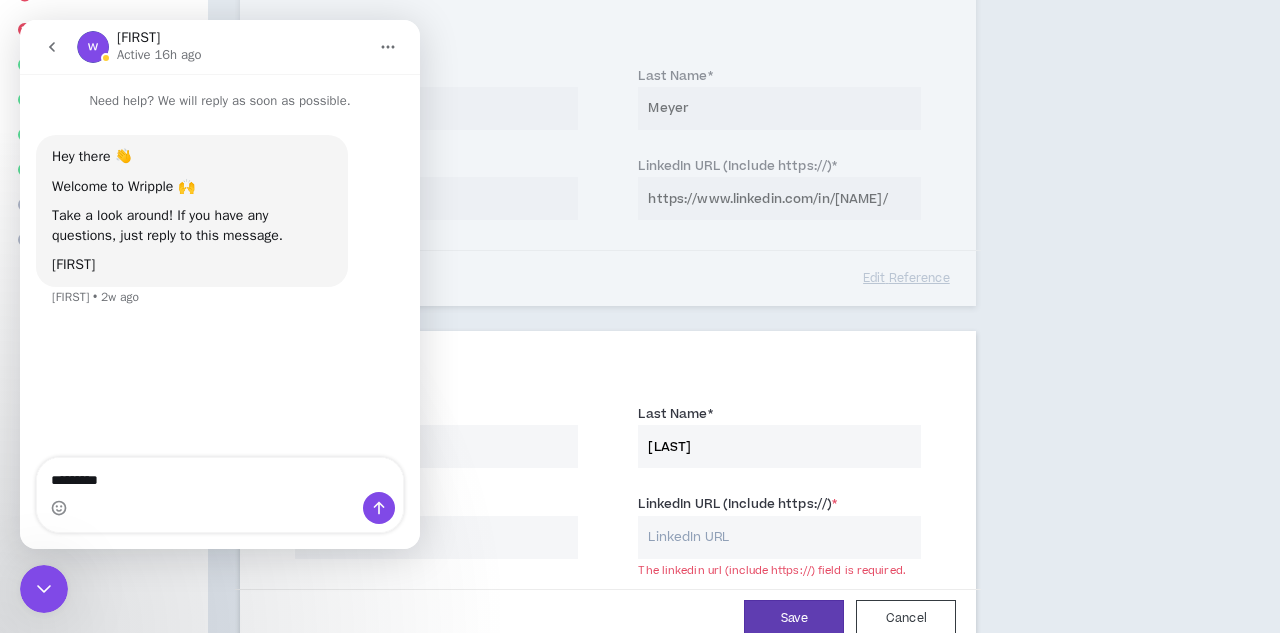 type on "**********" 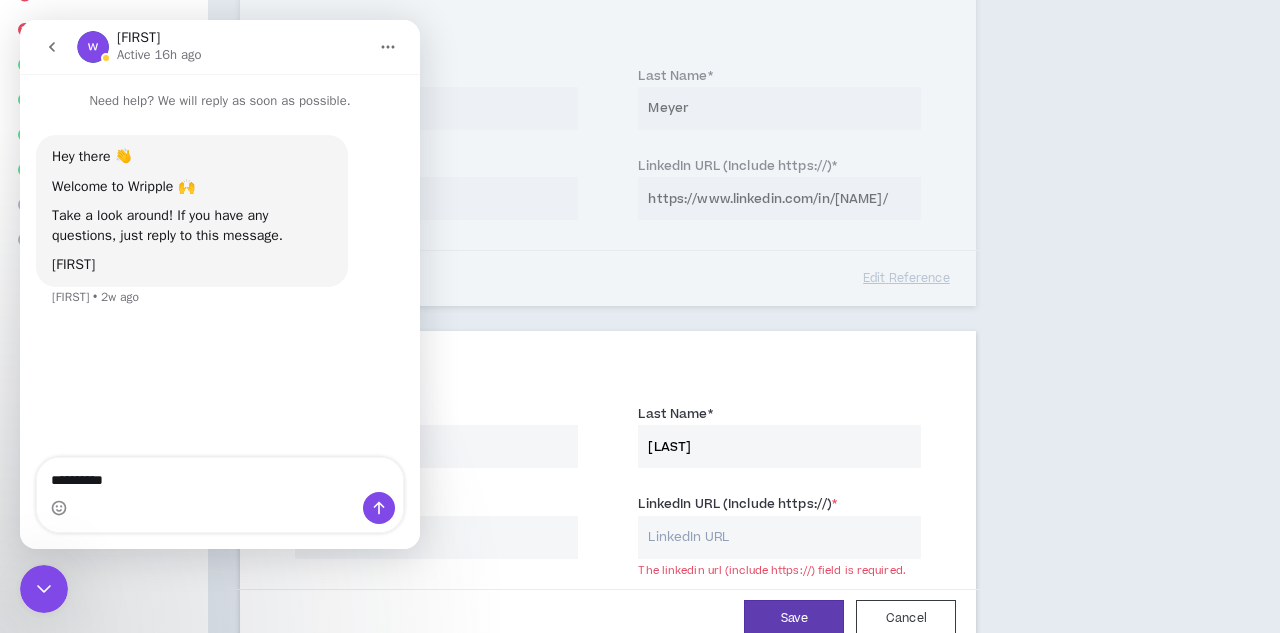 type 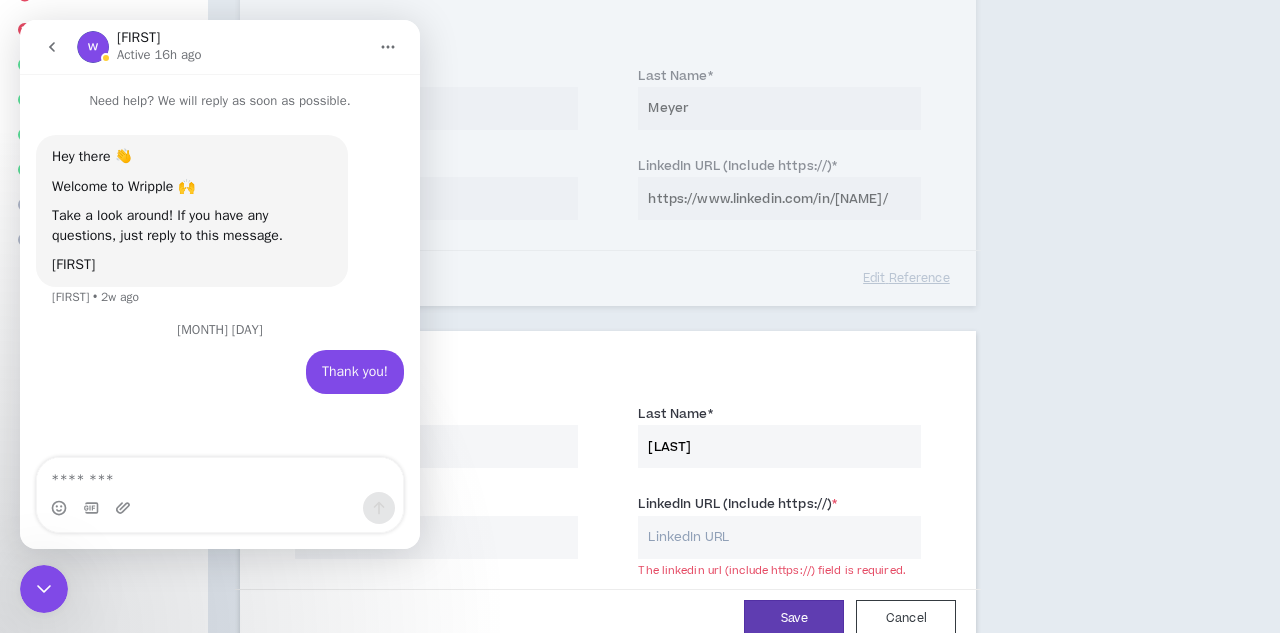 click 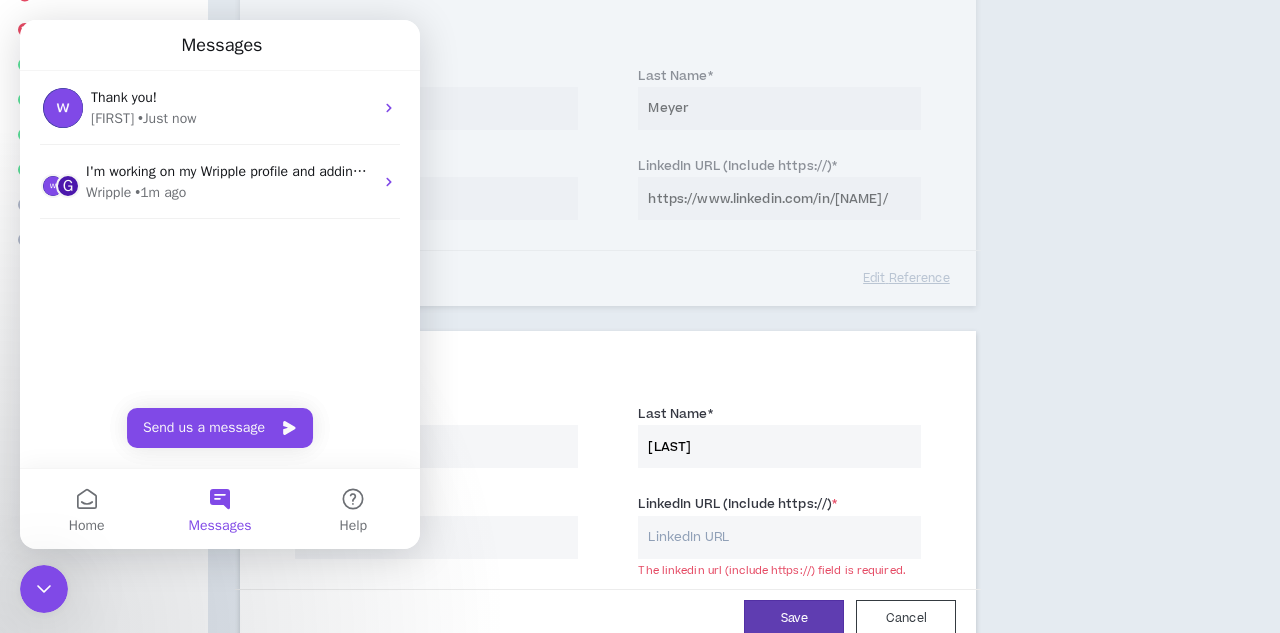 click on "First Name  * [FIRST] Last Name  * [LAST]" at bounding box center [608, 438] 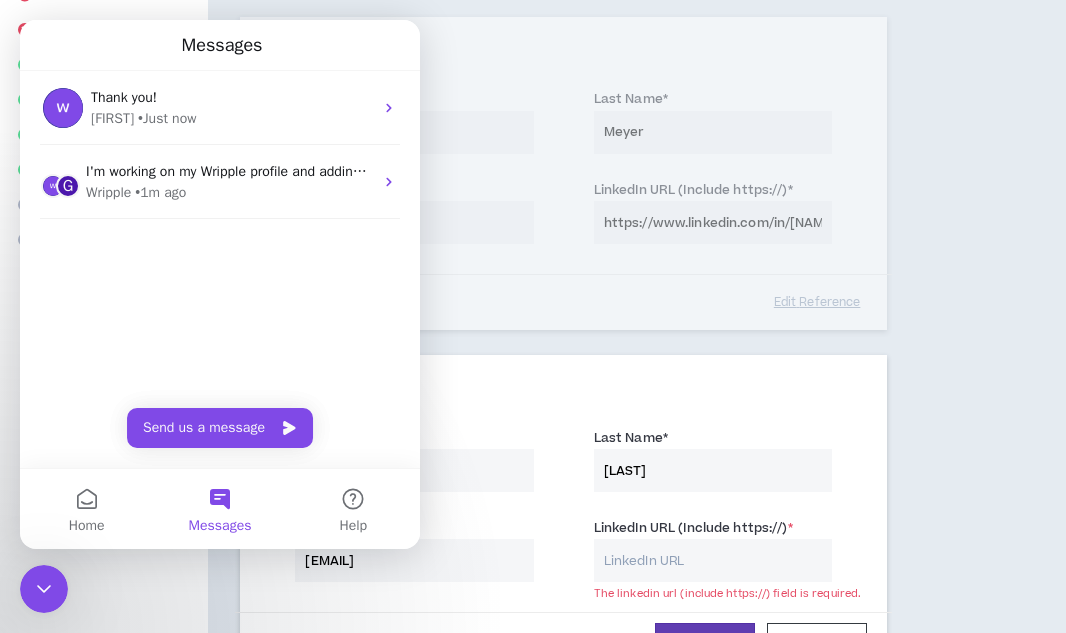 drag, startPoint x: 326, startPoint y: 25, endPoint x: 194, endPoint y: 28, distance: 132.03409 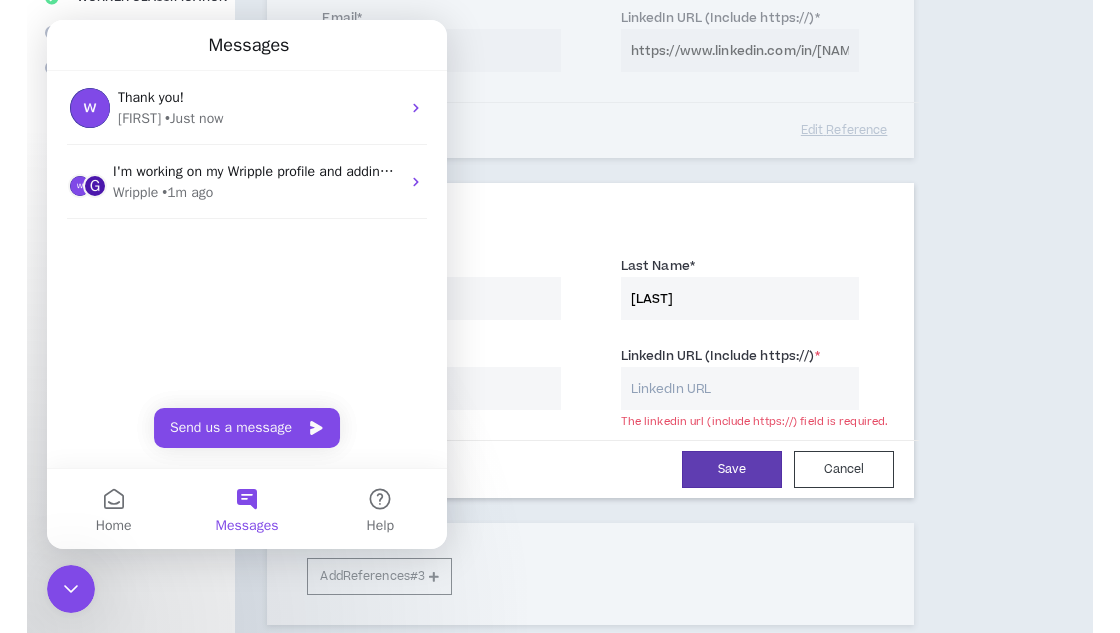 scroll, scrollTop: 475, scrollLeft: 0, axis: vertical 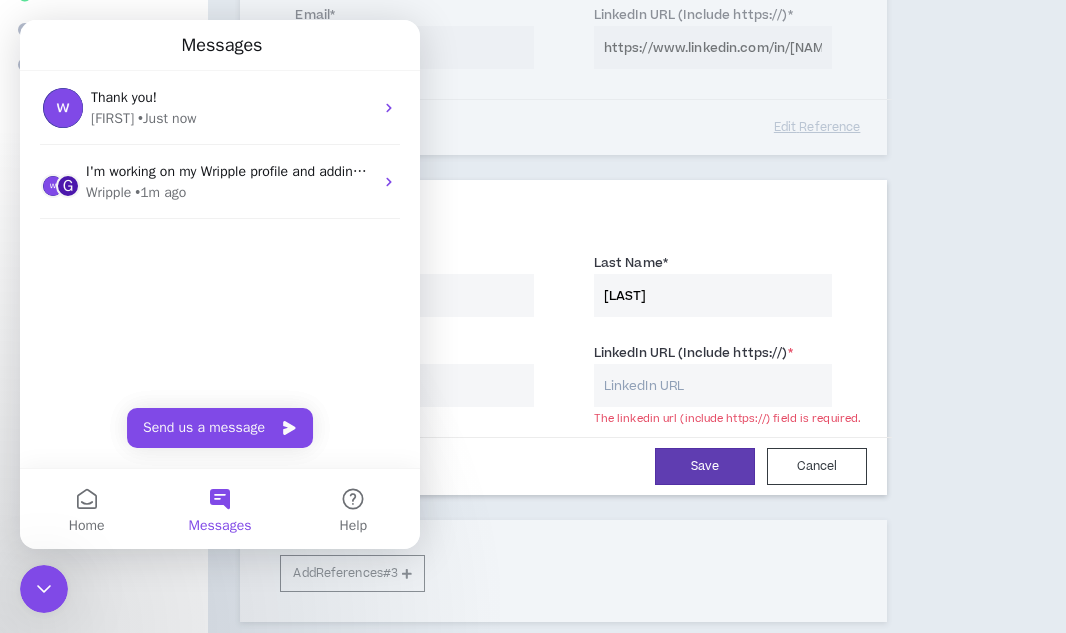 click on "LinkedIn URL (Include https://)  *" at bounding box center [713, 385] 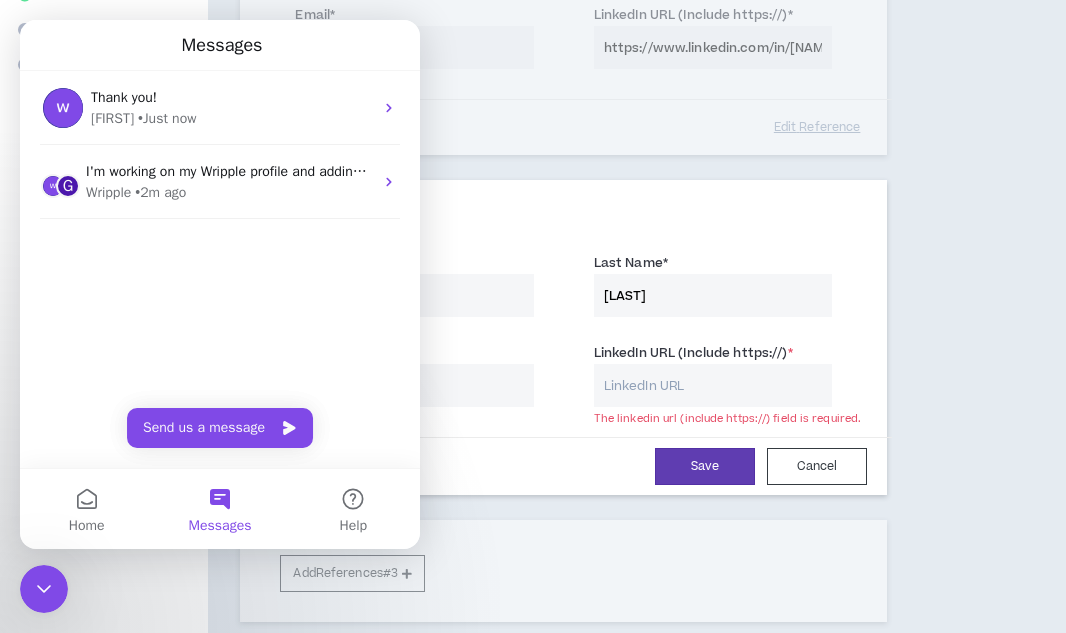 click on "Complete Your Application Basic Information Bio References Roles & Skills AI Expertise Project Interests Skill Optimizer Industry Expertise Worker Classification Video Interview Review References At least 2 submitted references are required. Please provide two references below from former clients or supervisors who can recommend your work. These references will not be contacted until you are in an interview process with a client and they ask to see them. At that point, our system will email your references and ask them to quickly confirm their recommendation based upon prior work. Reference # 1 First Name  * [FIRST] Last Name  * [LAST] Email  * [EMAIL] LinkedIn URL (Include https://)  * [URL] Edit   Reference Reference # 2 First Name  * [FIRST] Last Name  * [LAST] Email  * [EMAIL] LinkedIn URL (Include https://)  * The linkedin url (include https://) field is required. Save Cancel Add  References  #3" at bounding box center (533, 168) 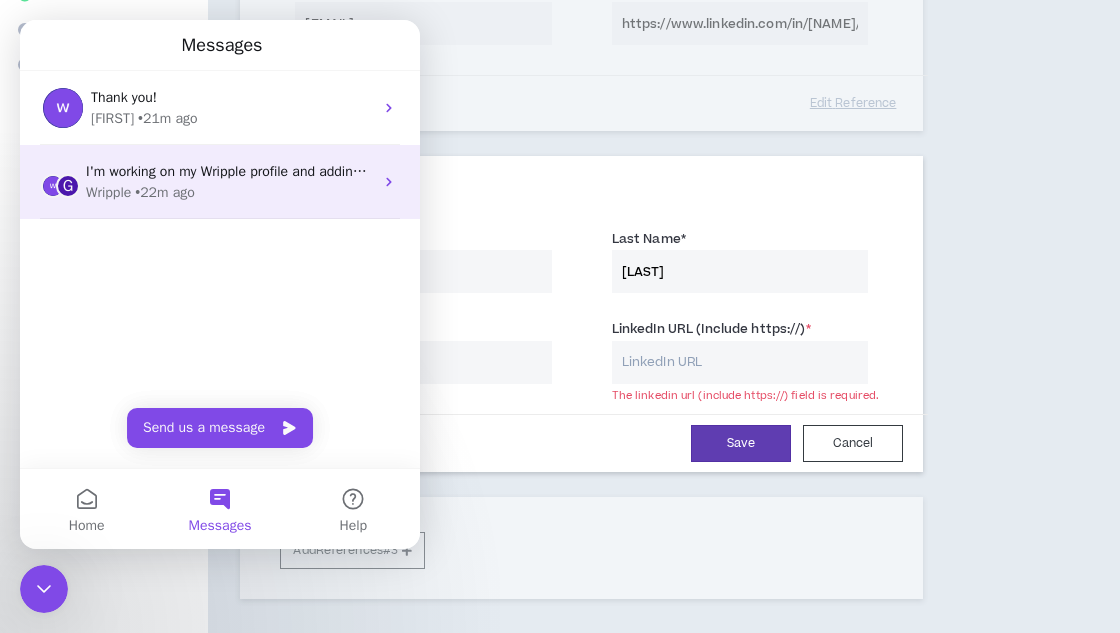 click on "Wripple •  22m ago" at bounding box center (229, 192) 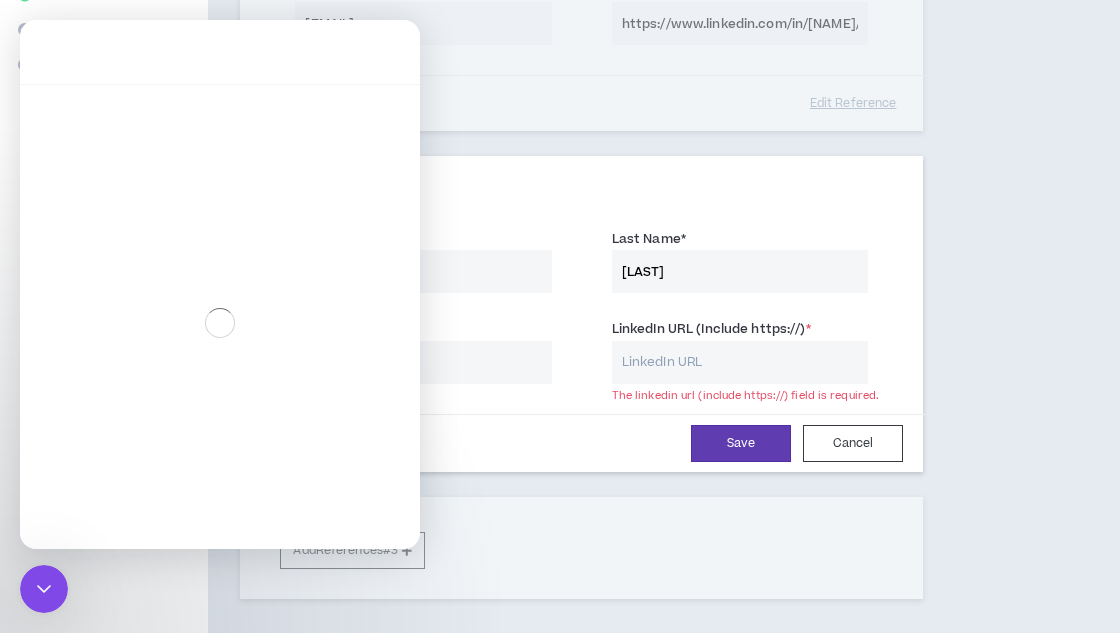 scroll, scrollTop: 319, scrollLeft: 0, axis: vertical 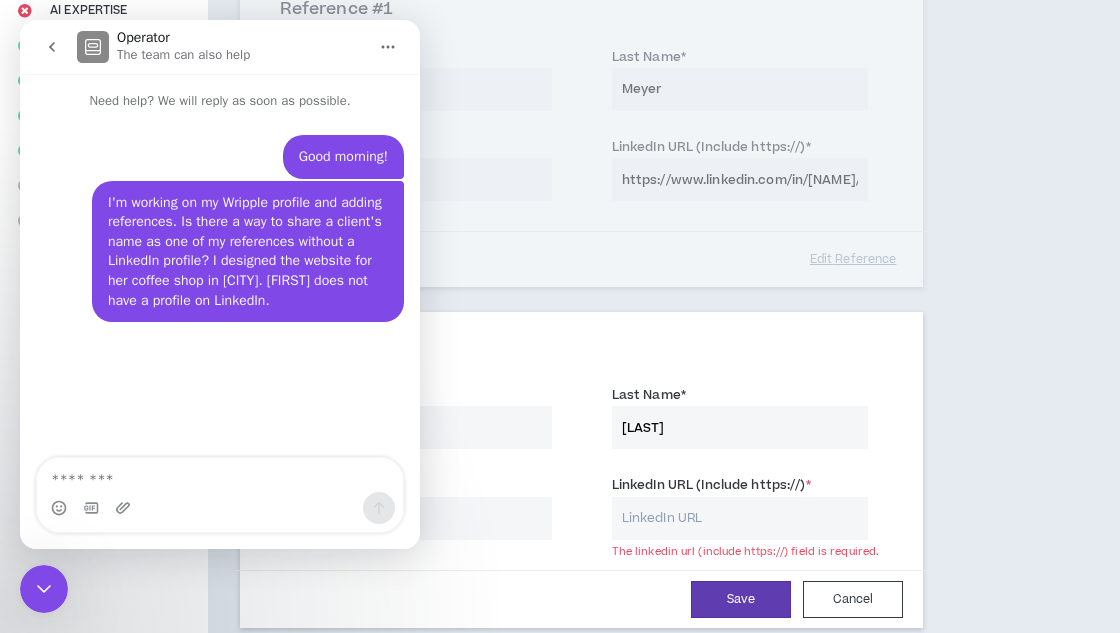 click 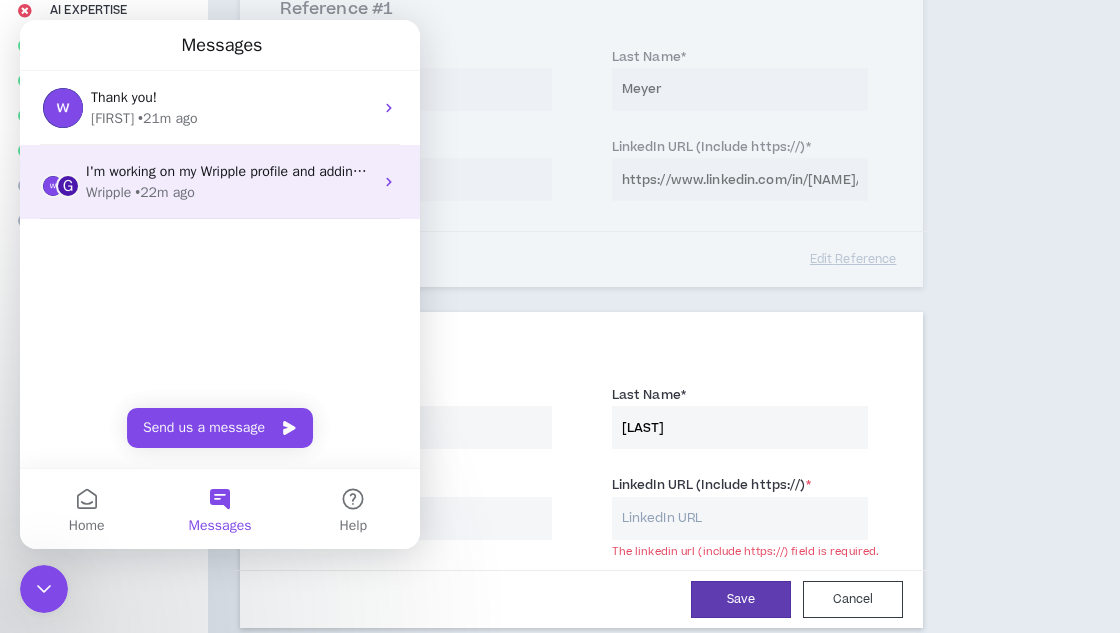 click on "Wripple •  22m ago" at bounding box center (229, 192) 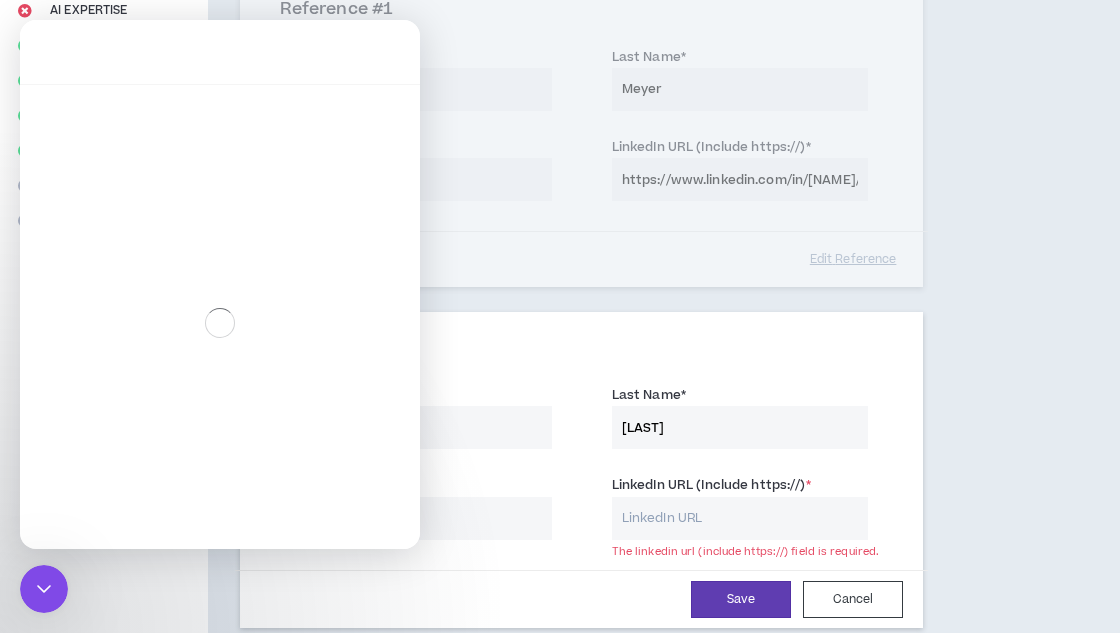 scroll, scrollTop: 163, scrollLeft: 0, axis: vertical 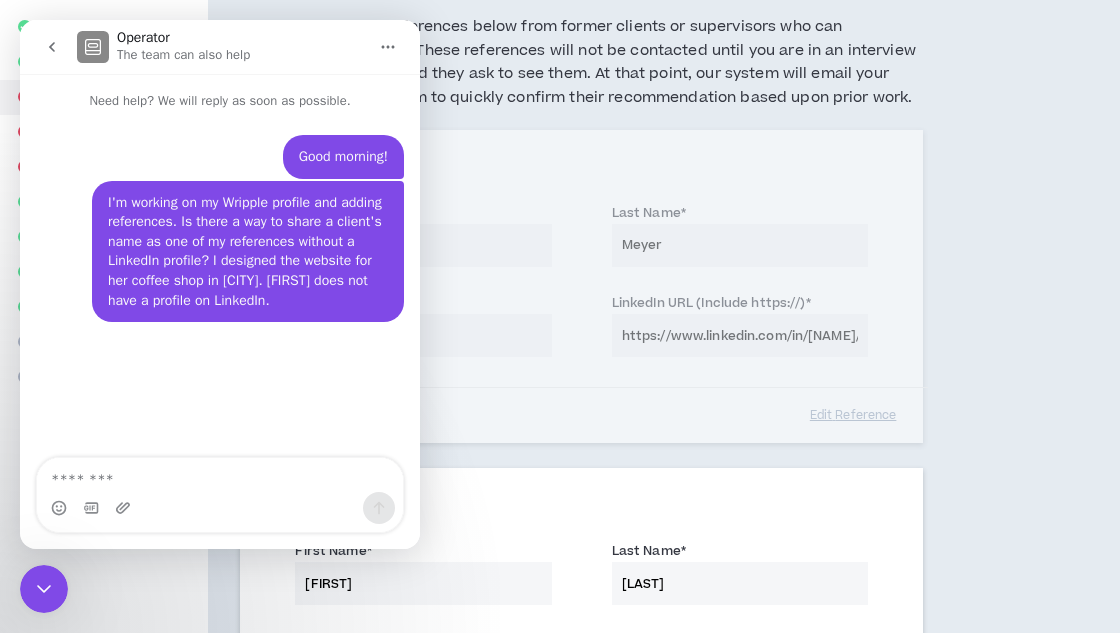 click on "Reference # 1 First Name  * [FIRST] Last Name  * [LAST] Email  * [EMAIL] LinkedIn URL (Include https://)  * [URL] Edit   Reference" at bounding box center (581, 286) 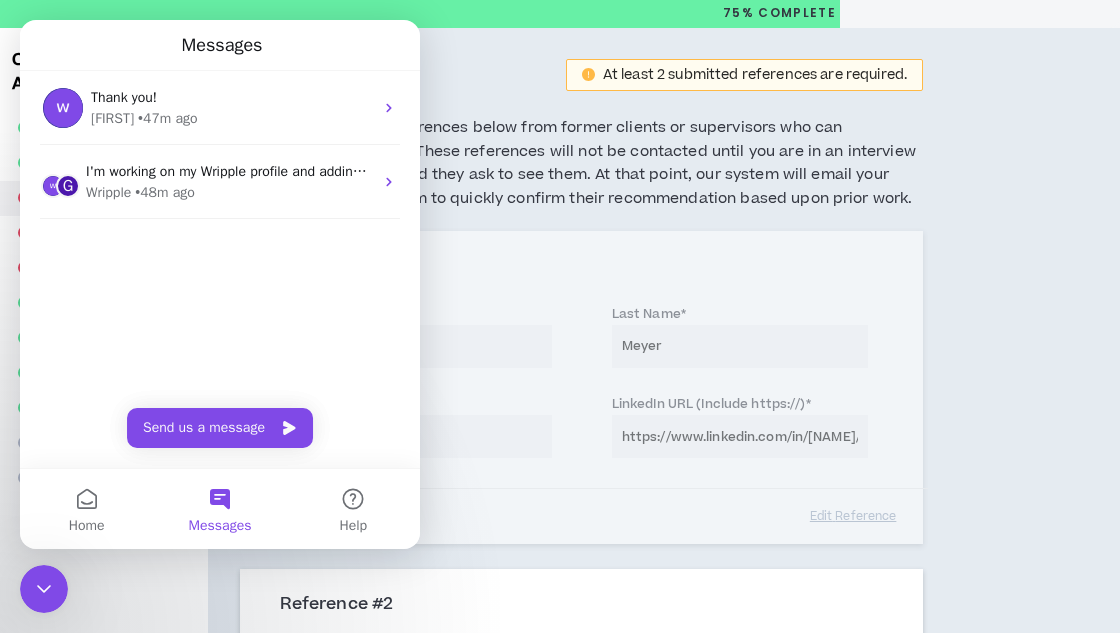 scroll, scrollTop: 104, scrollLeft: 0, axis: vertical 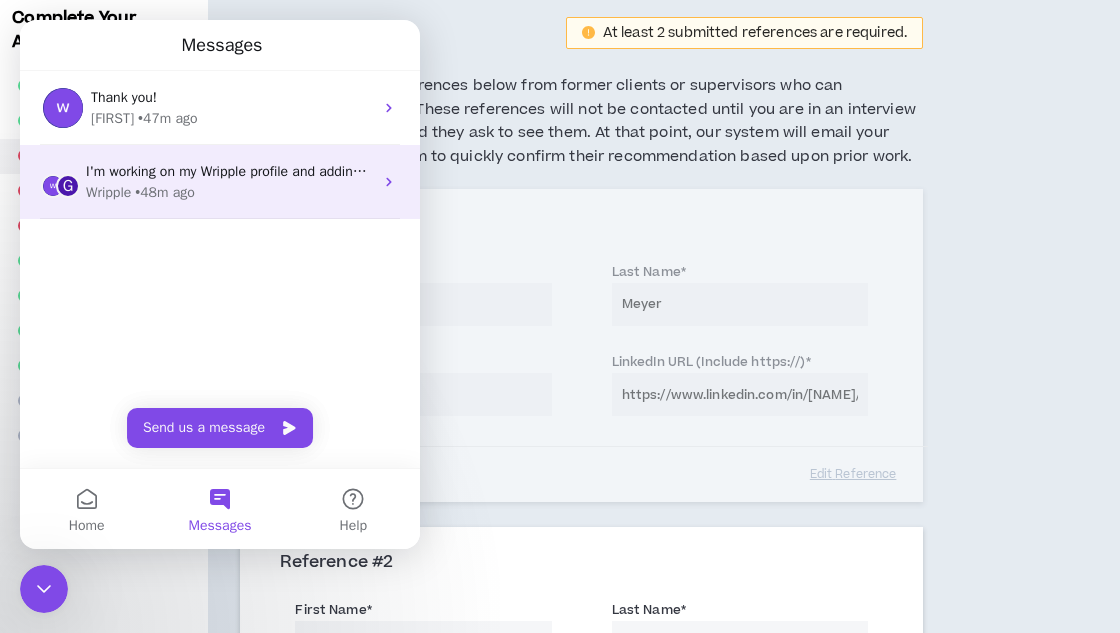 click on "G I'm working on my Wripple profile and adding references. Is there a way to share a client's name as one of my references without a LinkedIn profile? I designed the website for her coffee shop in [CITY]. [NAME] does not have a profile on LinkedIn. Wripple •  48m ago" at bounding box center (220, 182) 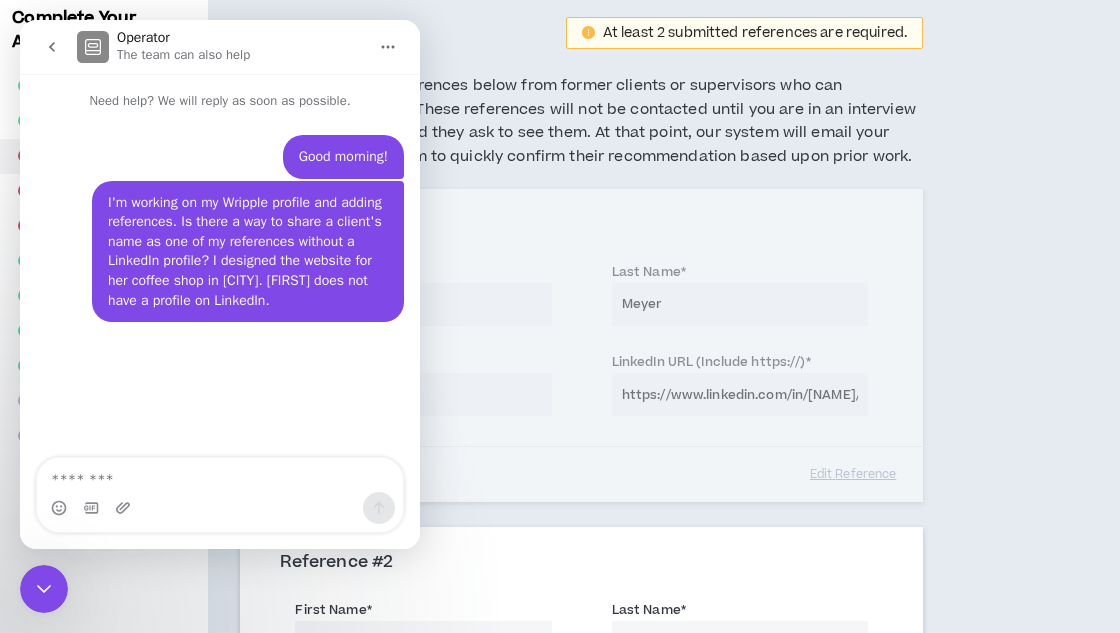 scroll, scrollTop: 0, scrollLeft: 0, axis: both 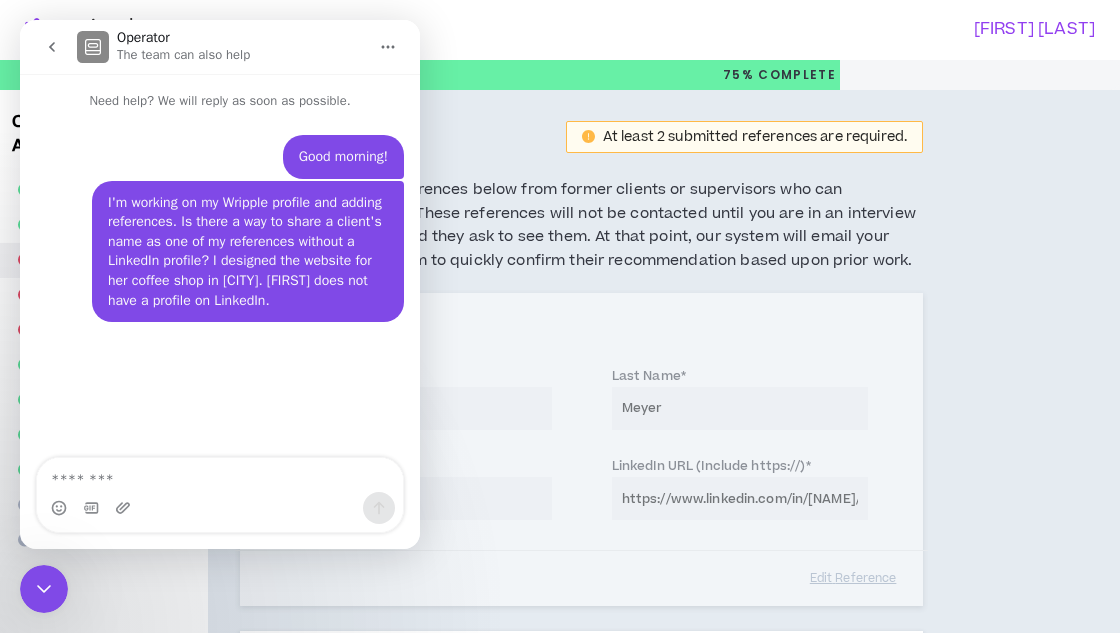 click on "Complete Your Application Basic Information Bio References Roles & Skills AI Expertise Project Interests Skill Optimizer Industry Expertise Worker Classification Video Interview Review References At least 2 submitted references are required. Please provide two references below from former clients or supervisors who can recommend your work. These references will not be contacted until you are in an interview process with a client and they ask to see them. At that point, our system will email your references and ask them to quickly confirm their recommendation based upon prior work. Reference # 1 First Name  * [FIRST] Last Name  * [LAST] Email  * [EMAIL] LinkedIn URL (Include https://)  * [URL] Edit   Reference Reference # 2 First Name  * [FIRST] Last Name  * [LAST] Email  * [EMAIL] LinkedIn URL (Include https://)  * The linkedin url (include https://) field is required. Save Cancel Add  References  #3" at bounding box center (560, 631) 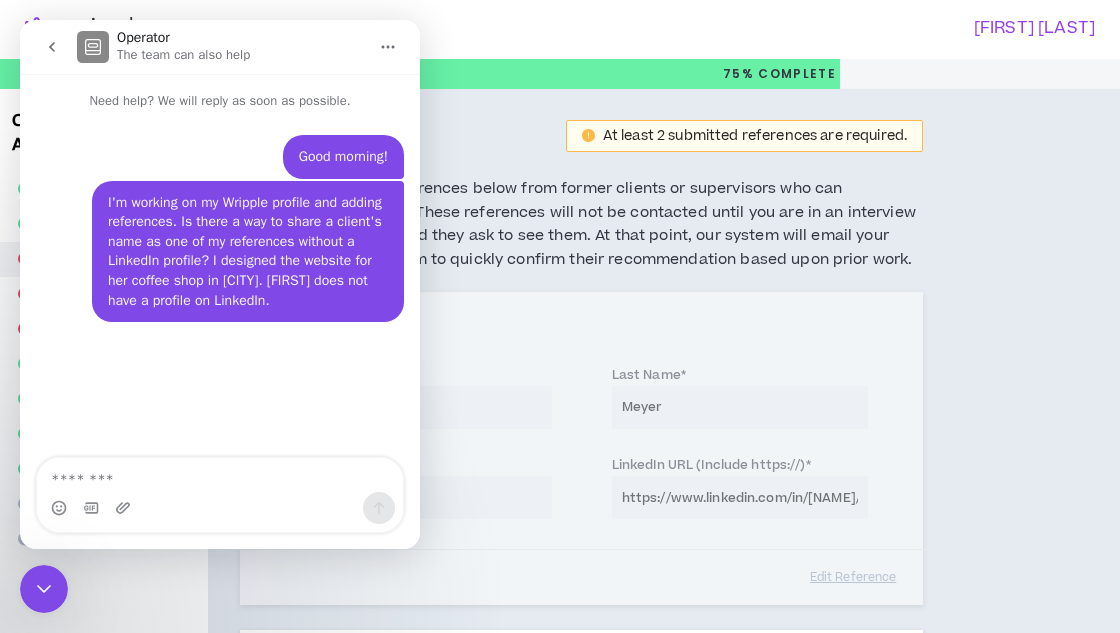 scroll, scrollTop: 1, scrollLeft: 0, axis: vertical 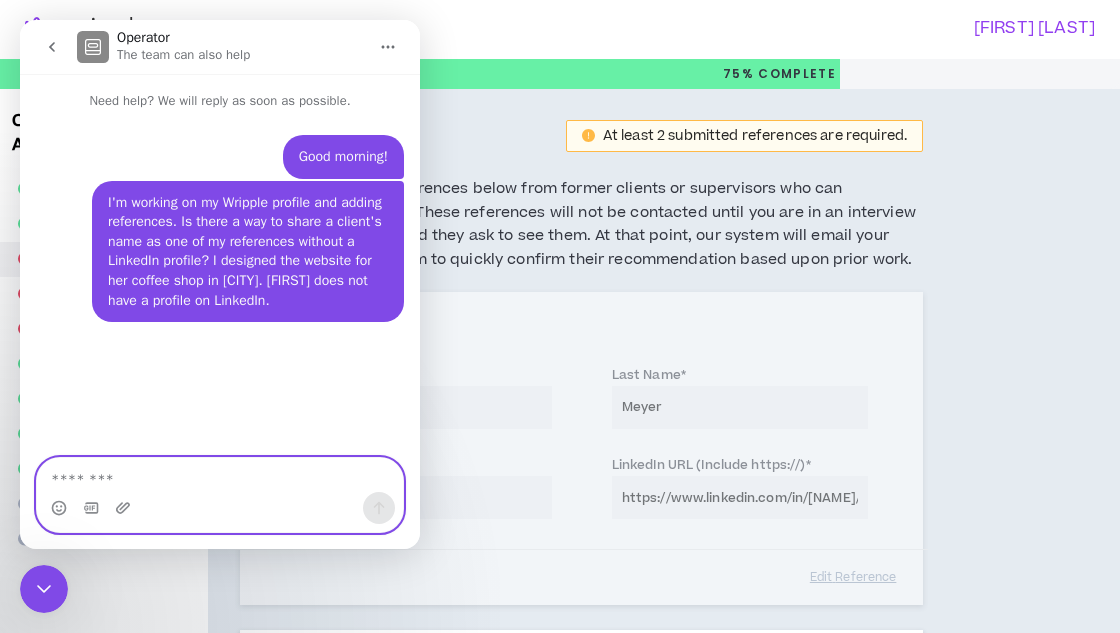 click at bounding box center [220, 475] 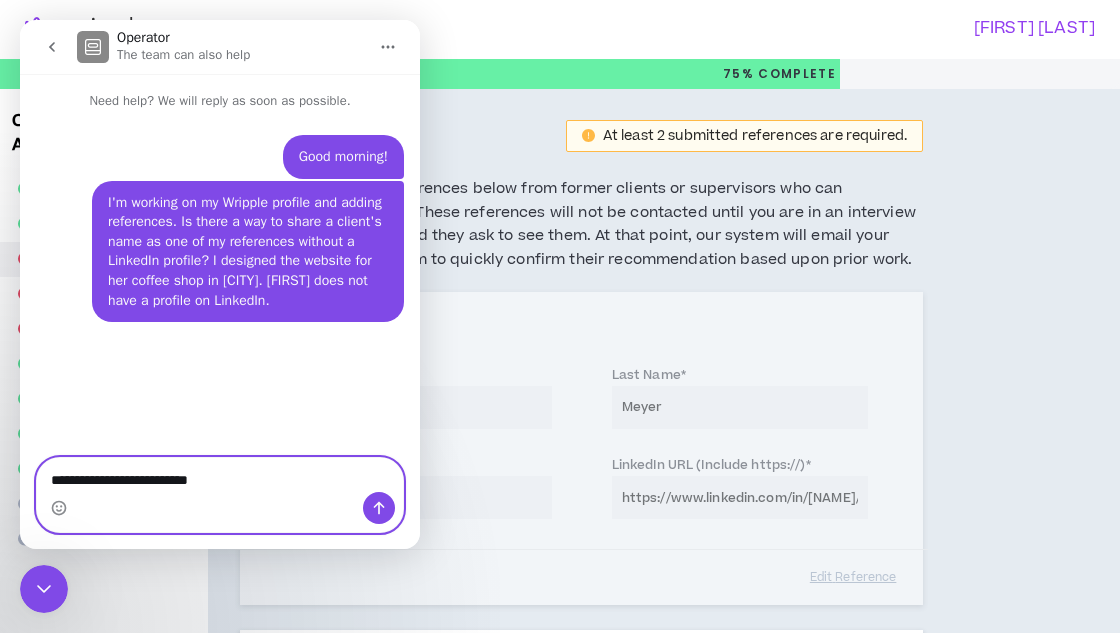 type on "**********" 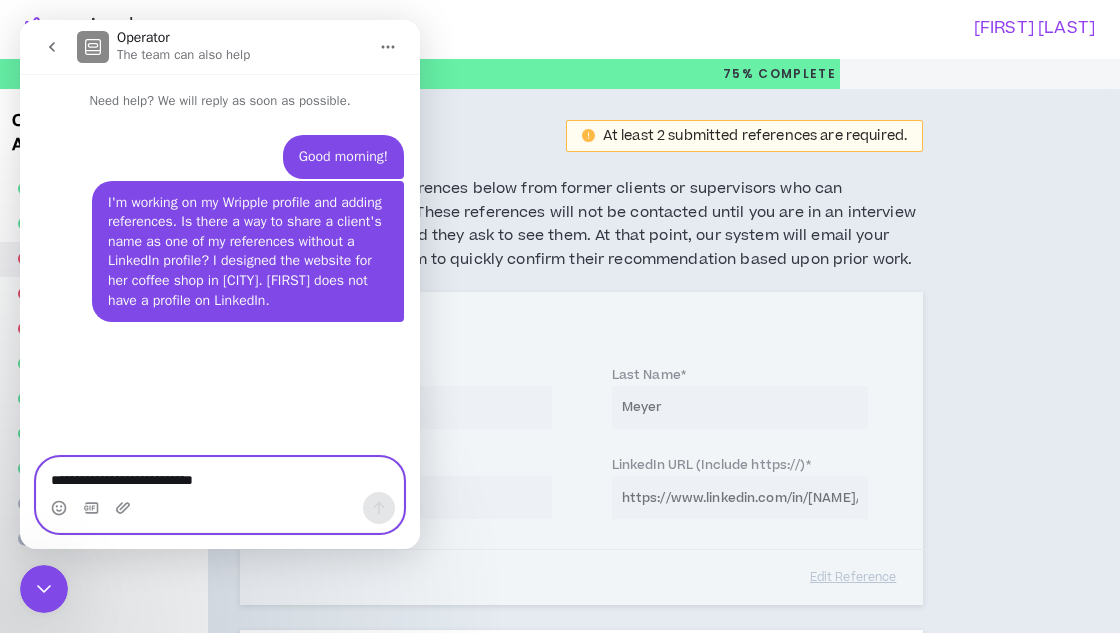 type 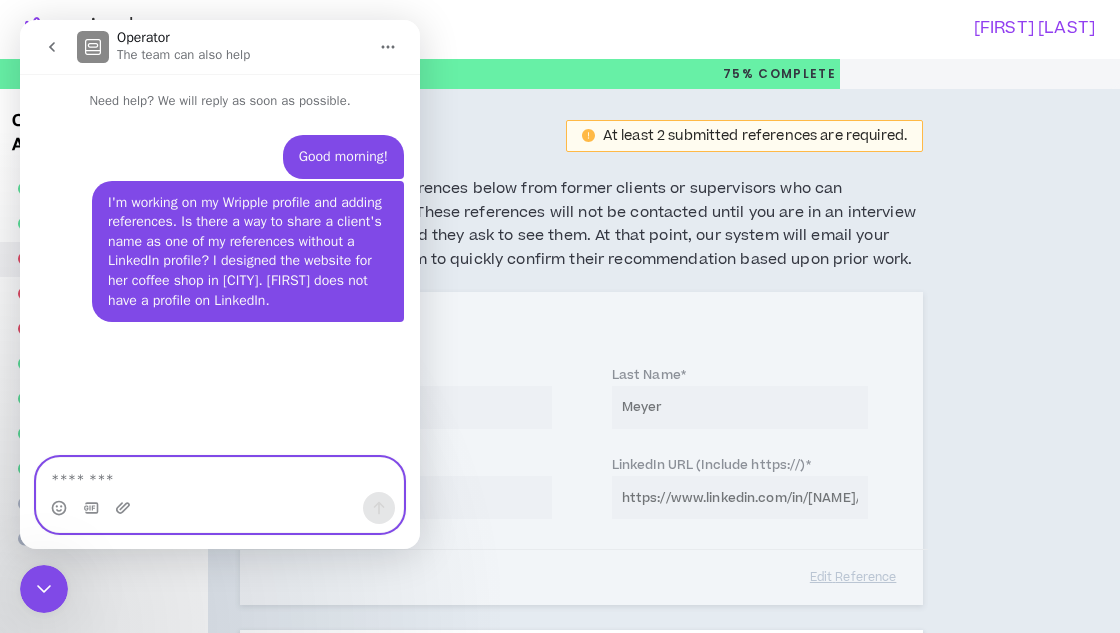 scroll, scrollTop: 0, scrollLeft: 0, axis: both 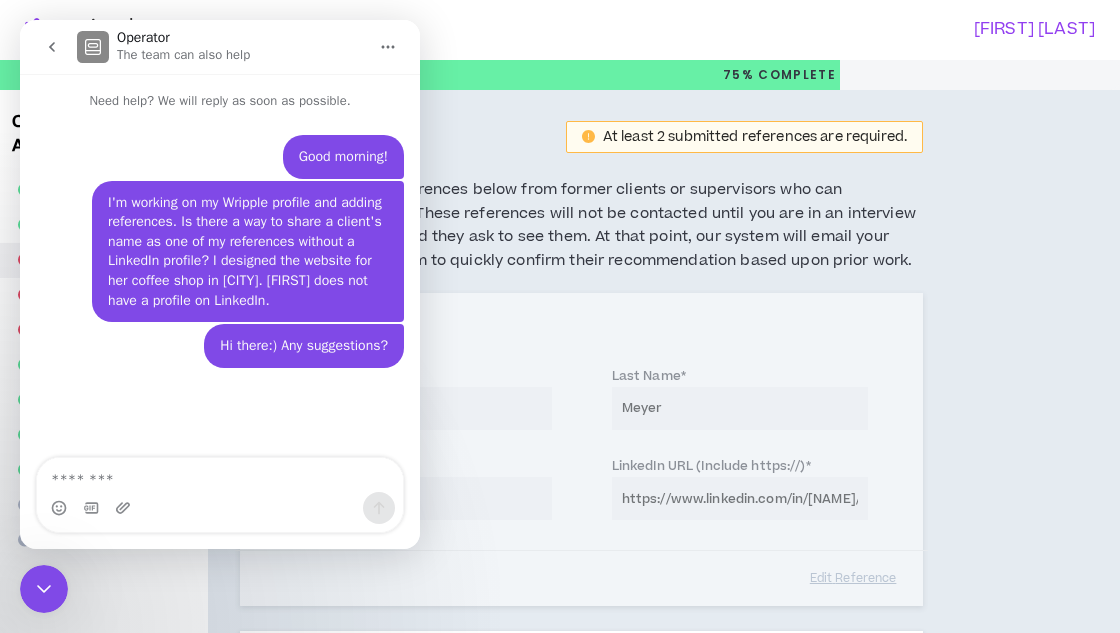click on "Complete Your Application Basic Information Bio References Roles & Skills AI Expertise Project Interests Skill Optimizer Industry Expertise Worker Classification Video Interview Review References At least 2 submitted references are required. Please provide two references below from former clients or supervisors who can recommend your work. These references will not be contacted until you are in an interview process with a client and they ask to see them. At that point, our system will email your references and ask them to quickly confirm their recommendation based upon prior work. Reference # 1 First Name  * [FIRST] Last Name  * [LAST] Email  * [EMAIL] LinkedIn URL (Include https://)  * [URL] Edit   Reference Reference # 2 First Name  * [FIRST] Last Name  * [LAST] Email  * [EMAIL] LinkedIn URL (Include https://)  * The linkedin url (include https://) field is required. Save Cancel Add  References  #3" at bounding box center [560, 631] 